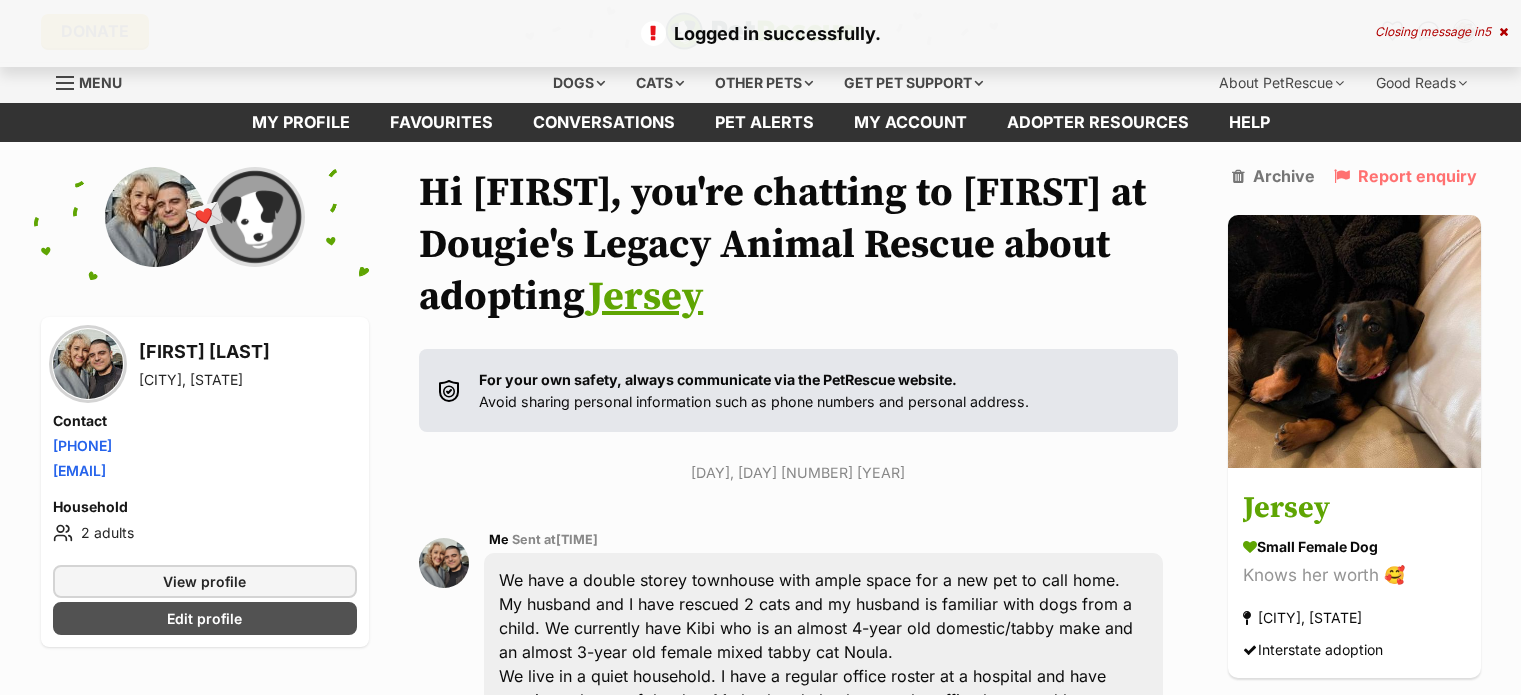 scroll, scrollTop: 0, scrollLeft: 0, axis: both 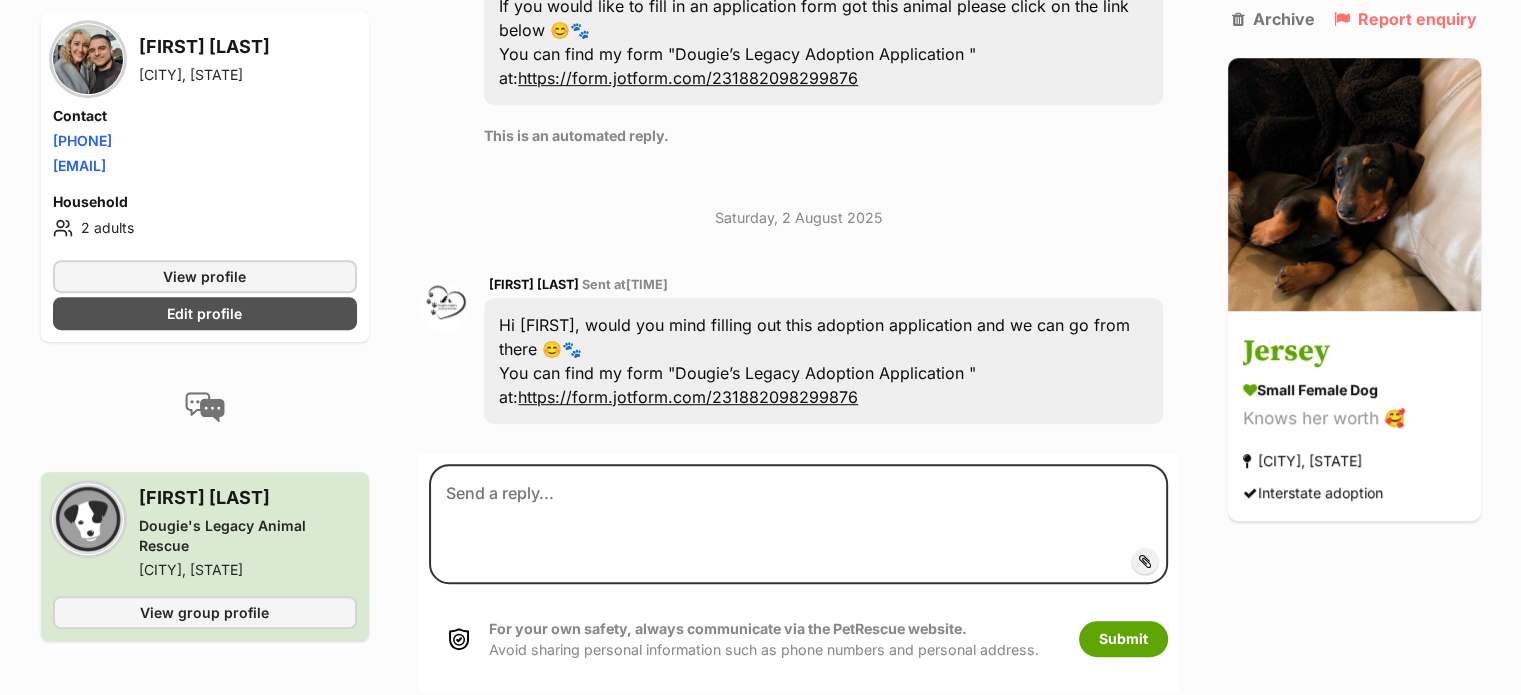 click on "https://form.jotform.com/231882098299876" at bounding box center [688, 397] 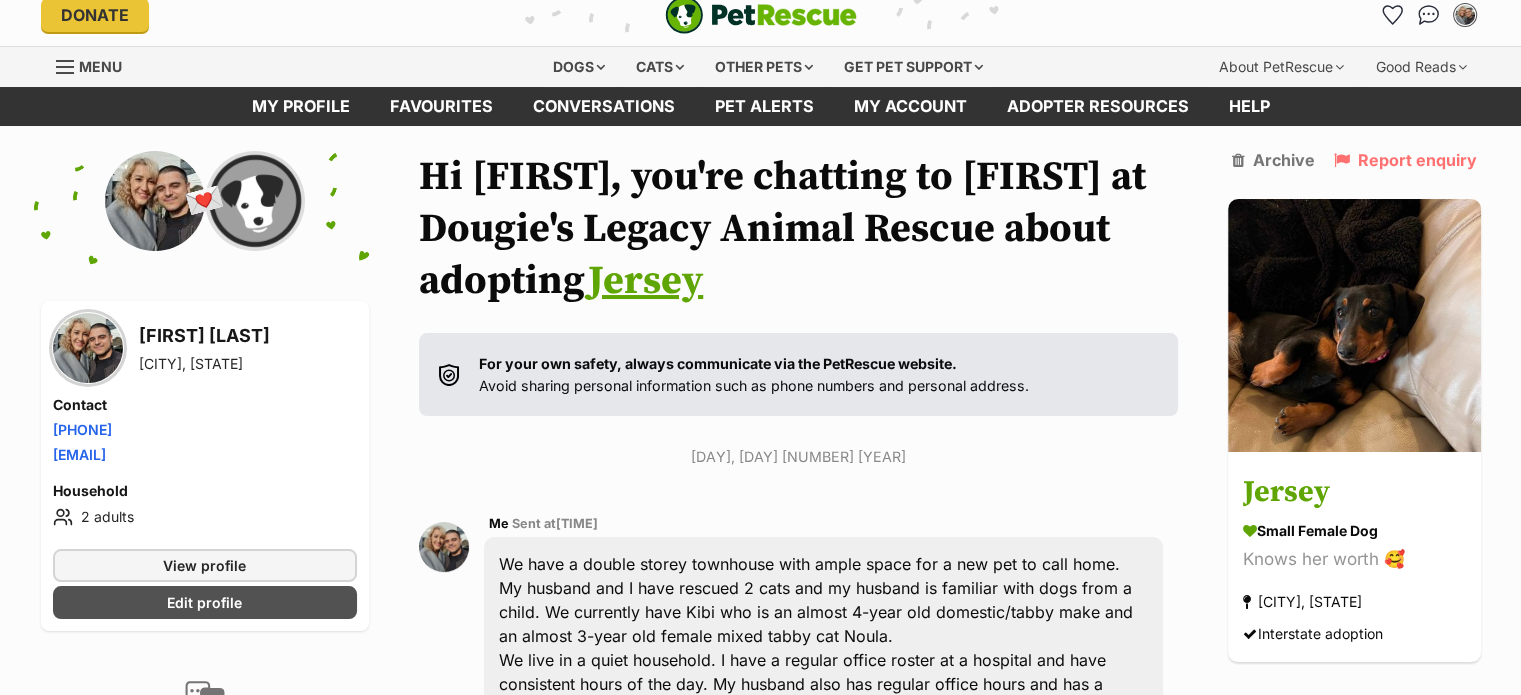 scroll, scrollTop: 0, scrollLeft: 0, axis: both 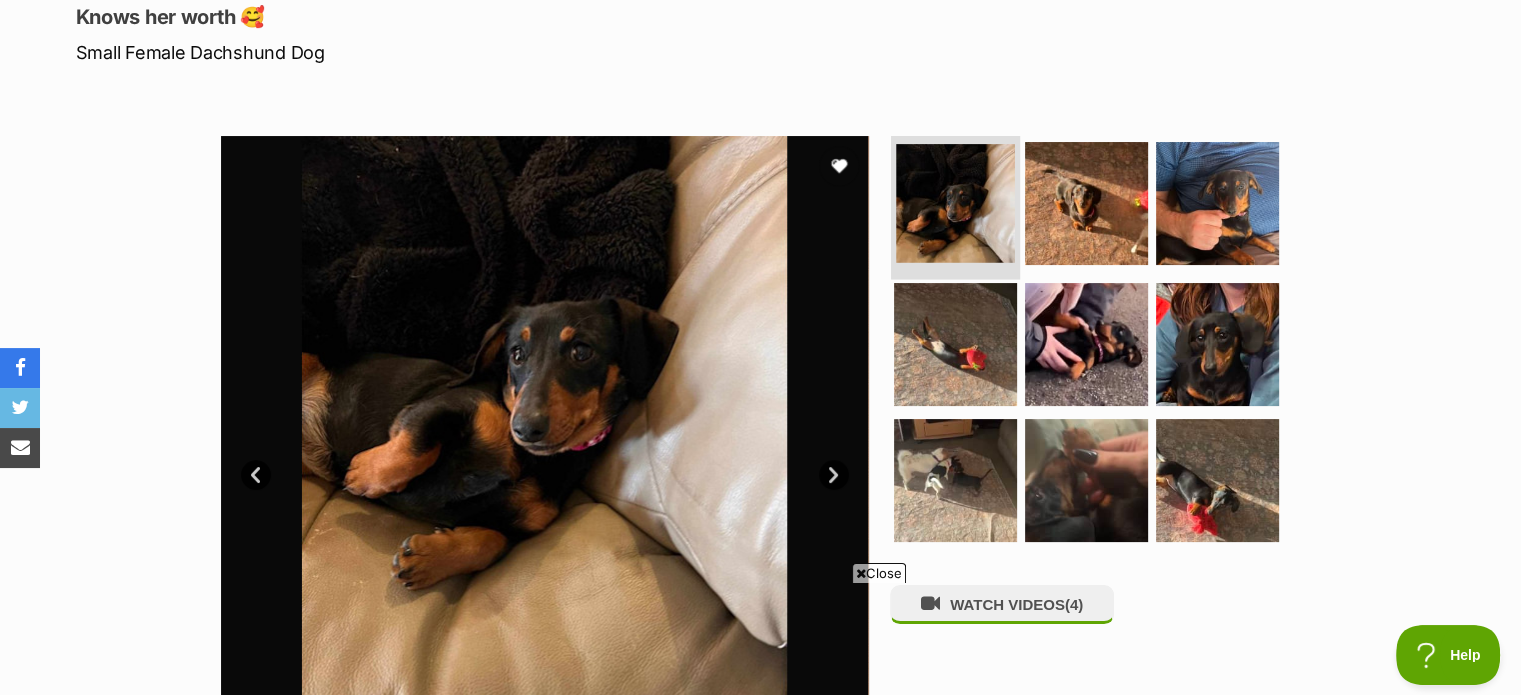 click at bounding box center (955, 203) 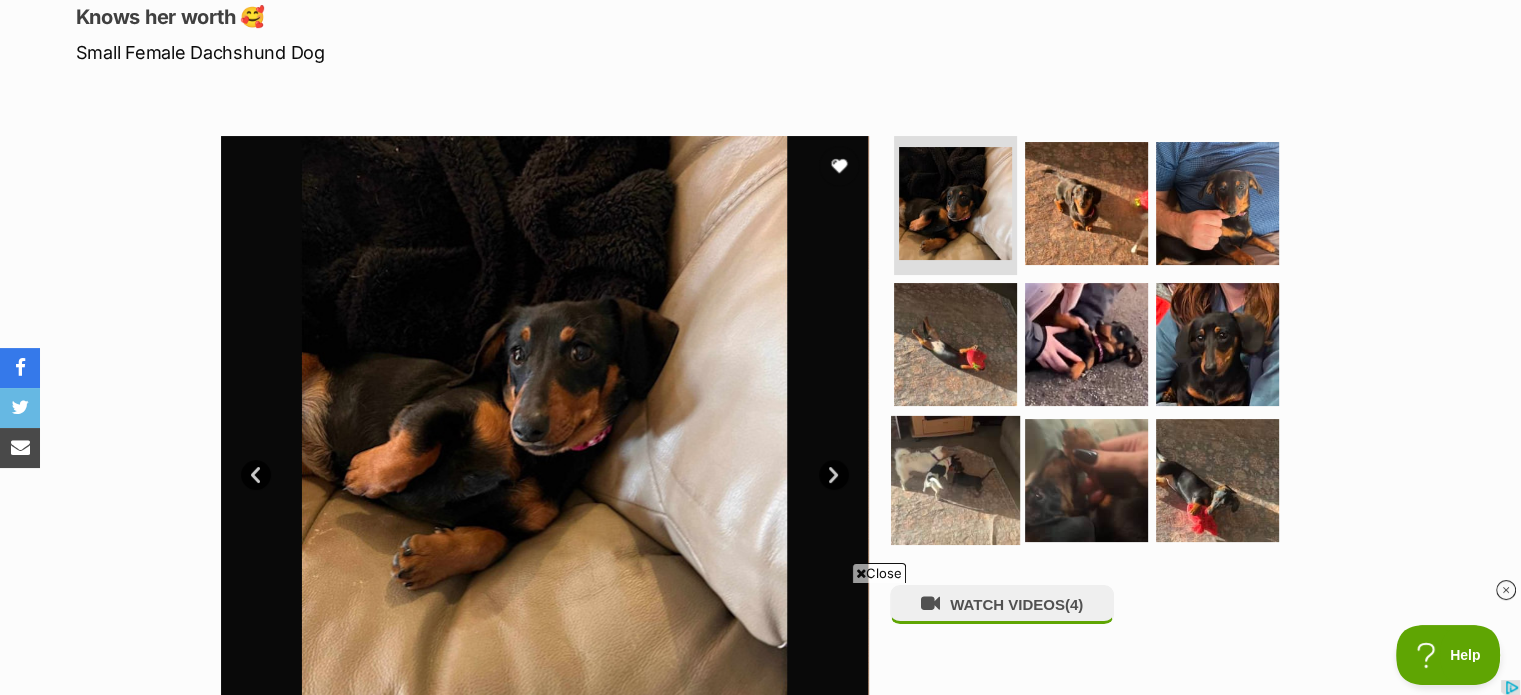 scroll, scrollTop: 330, scrollLeft: 0, axis: vertical 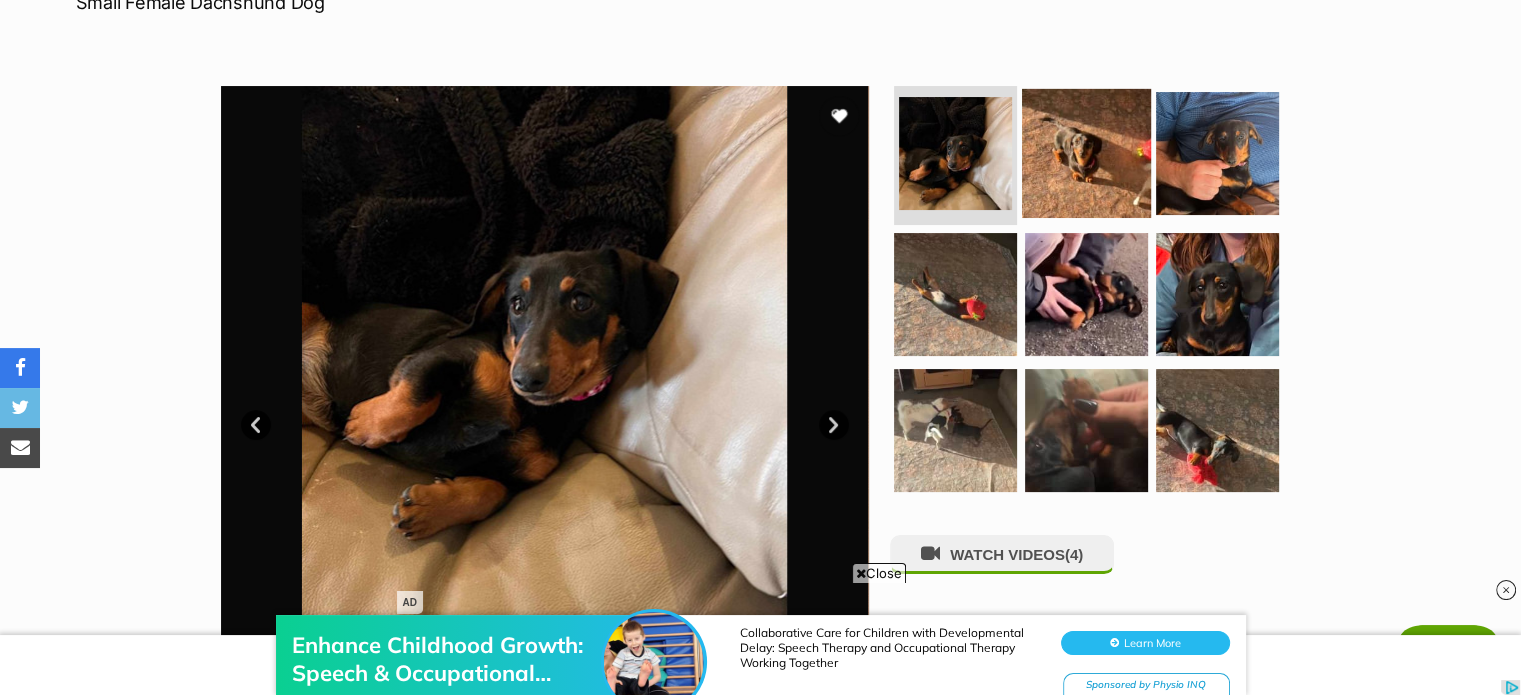 click at bounding box center [1086, 152] 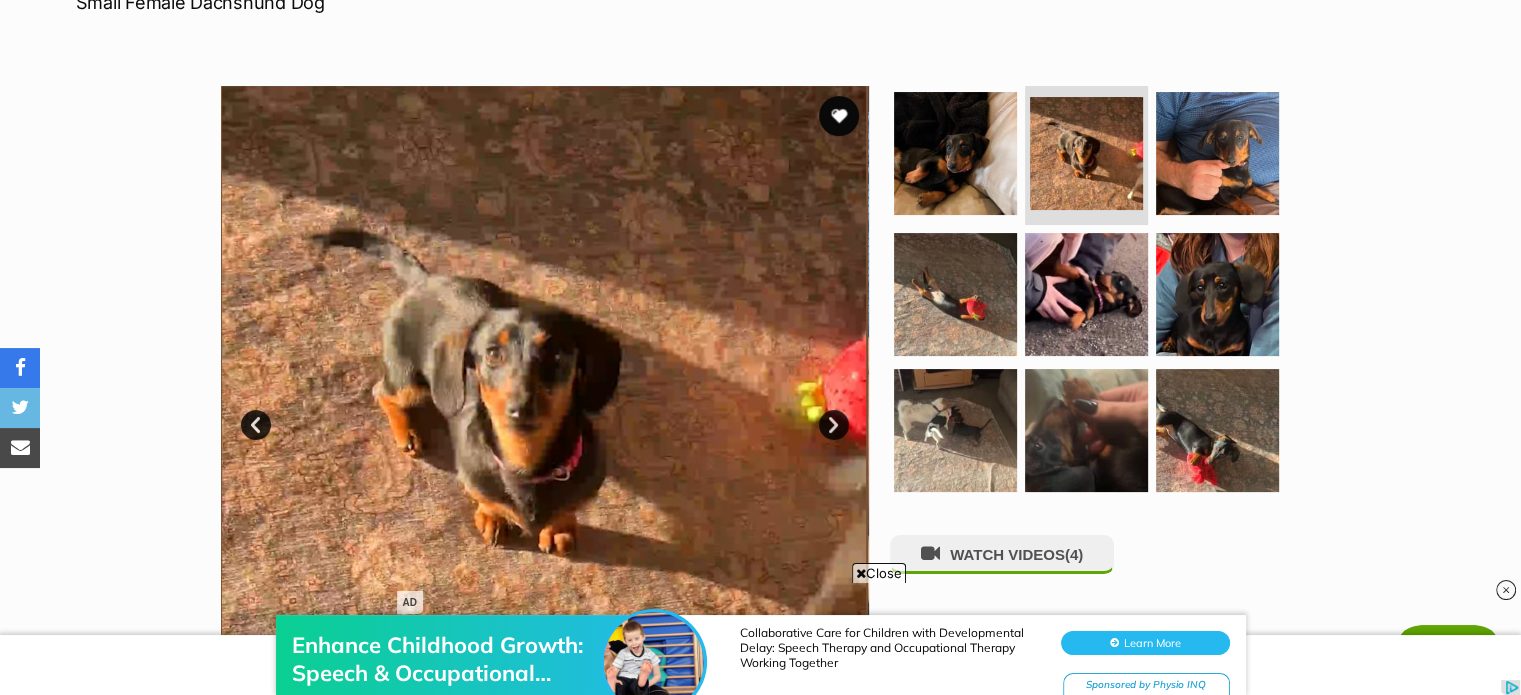 click on "Next" at bounding box center (834, 425) 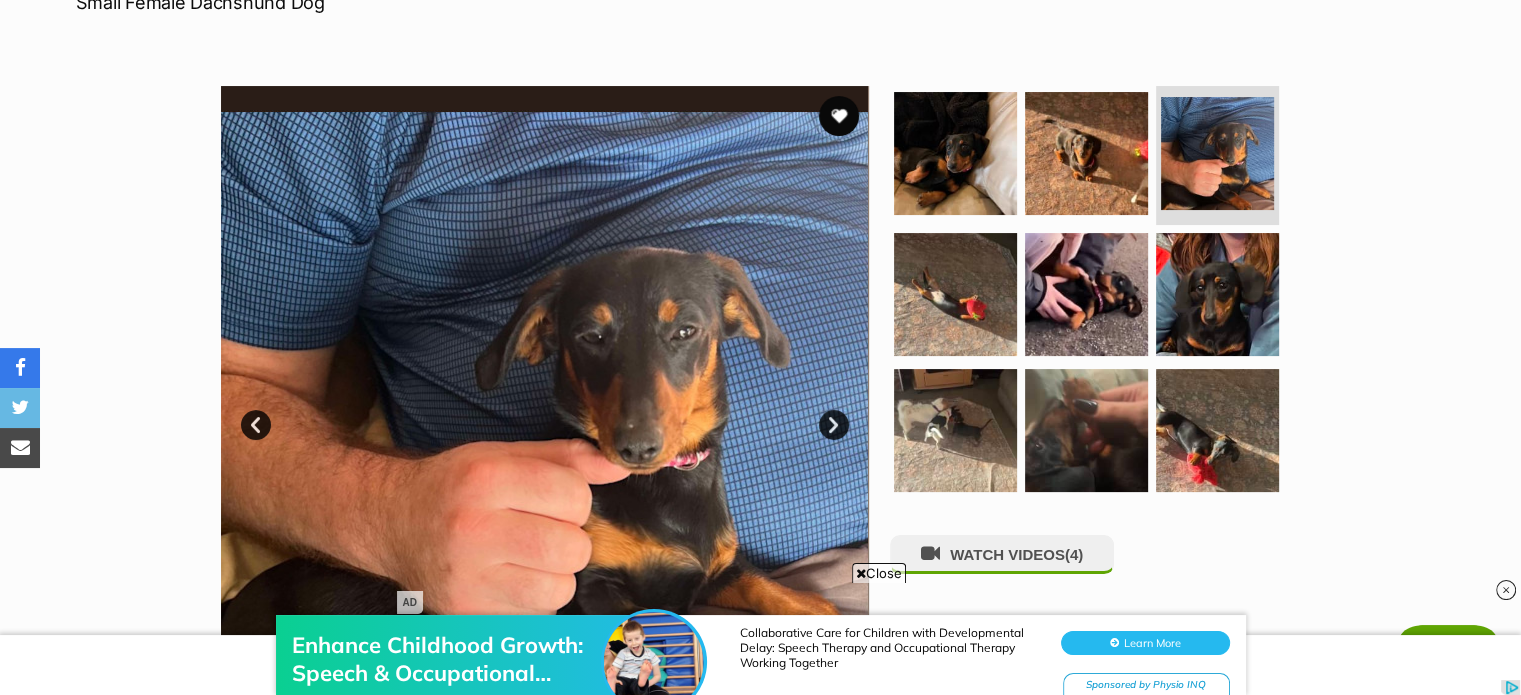 scroll, scrollTop: 0, scrollLeft: 0, axis: both 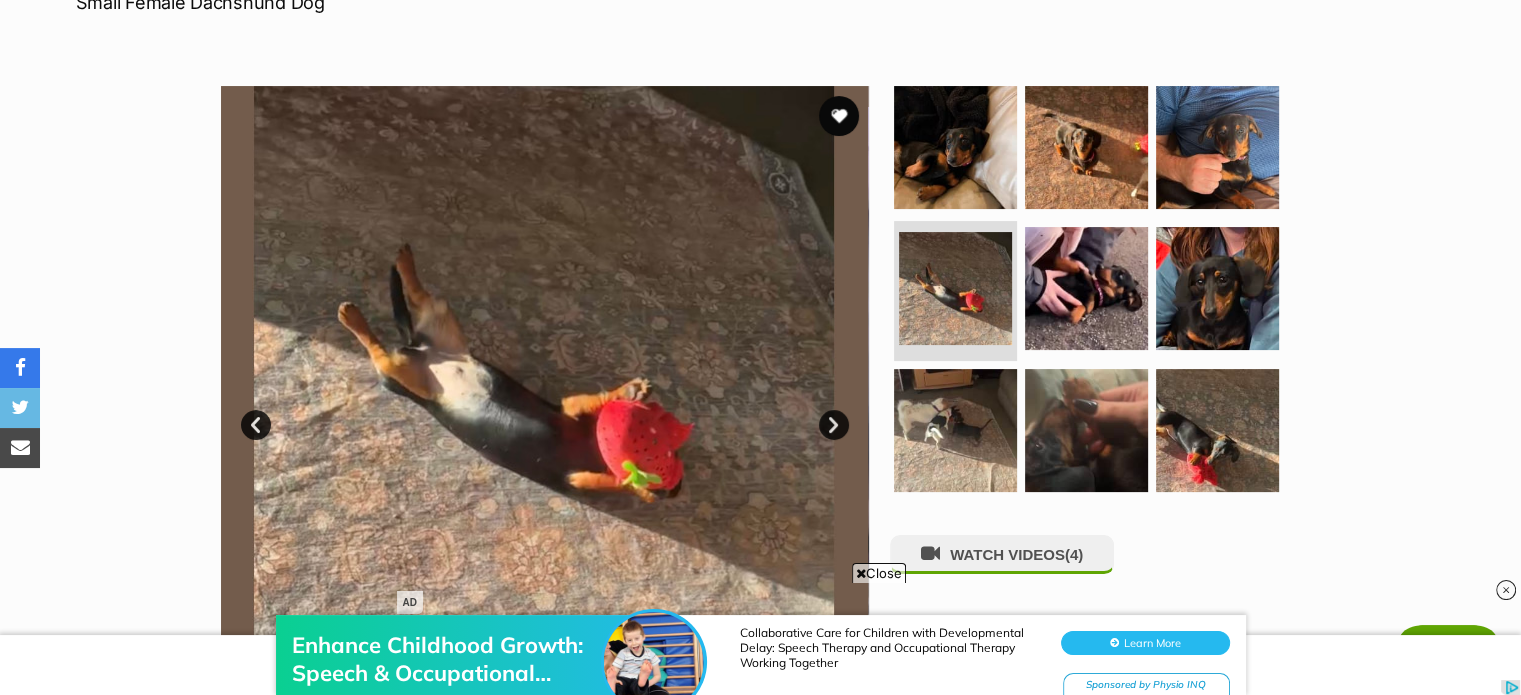 click on "Next" at bounding box center (834, 425) 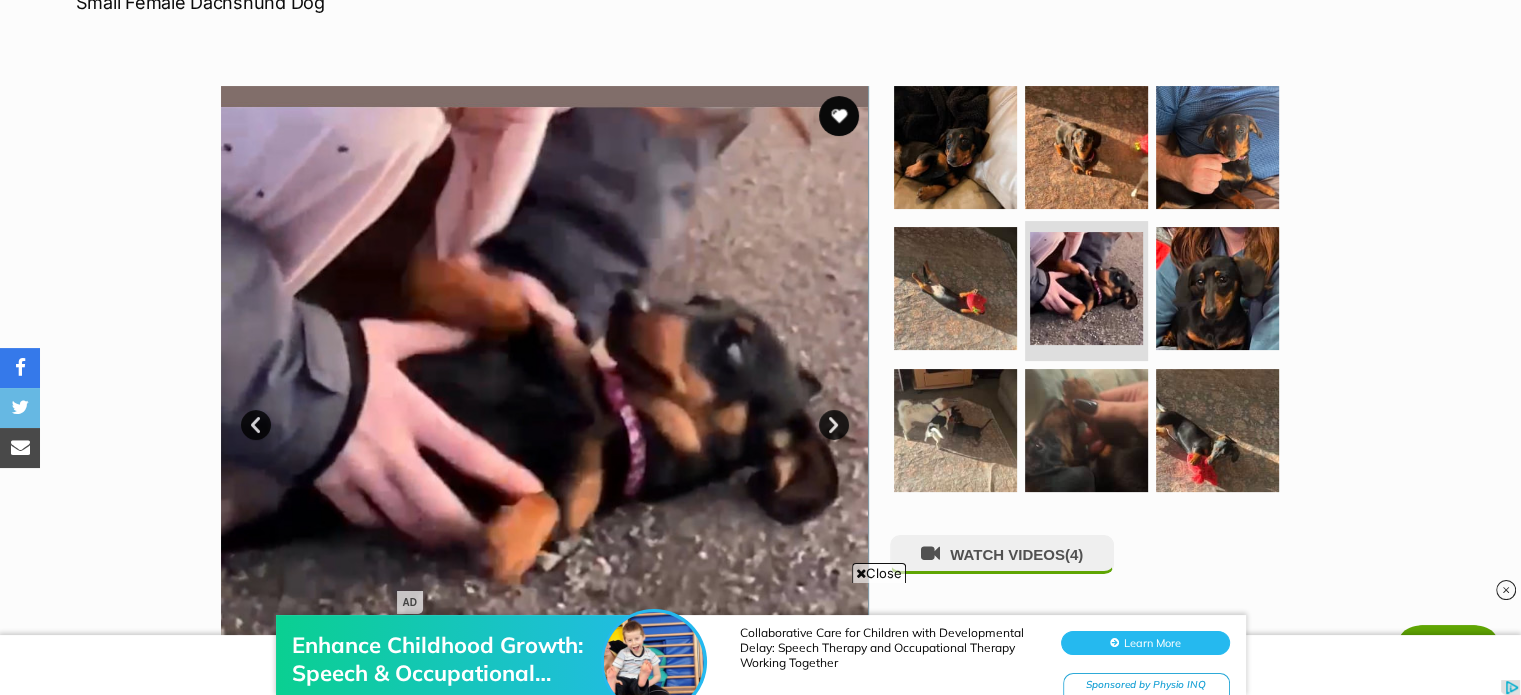 click on "Next" at bounding box center (834, 425) 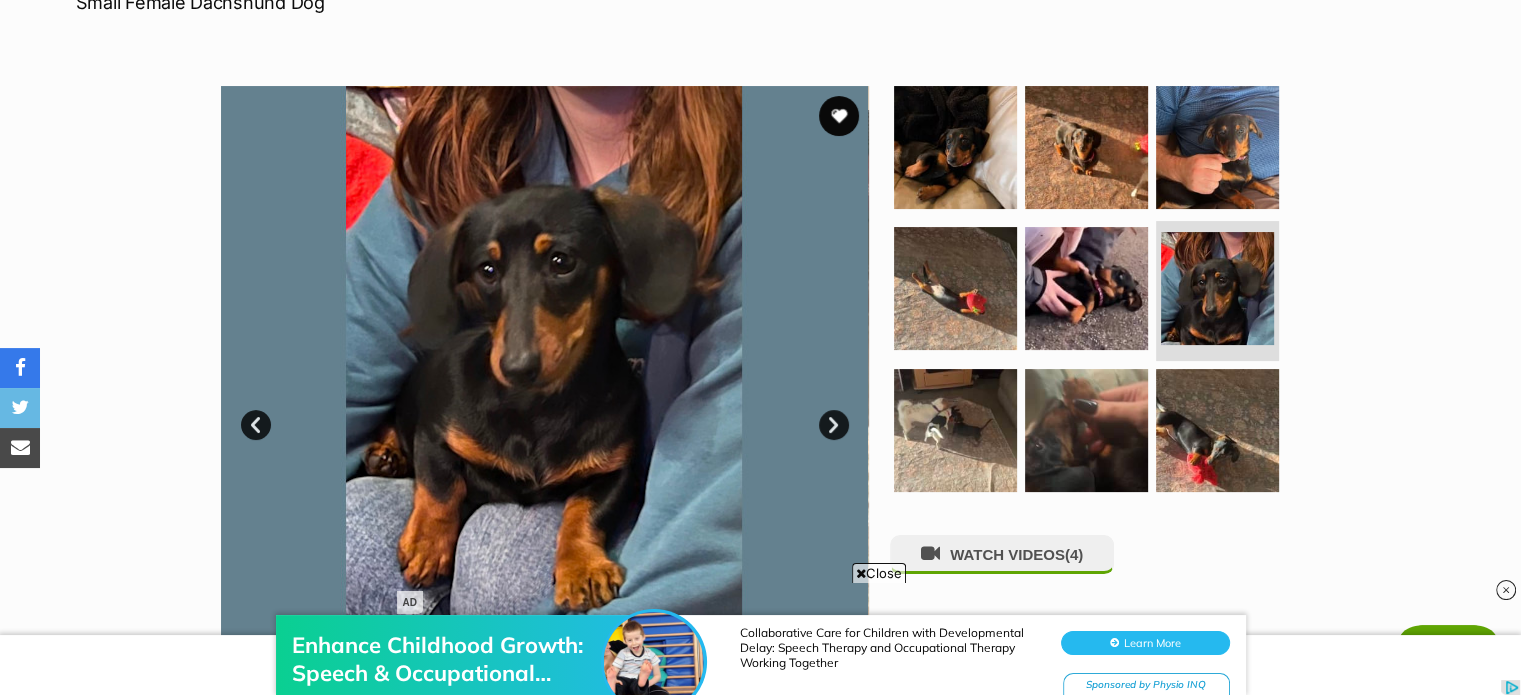 click on "Next" at bounding box center [834, 425] 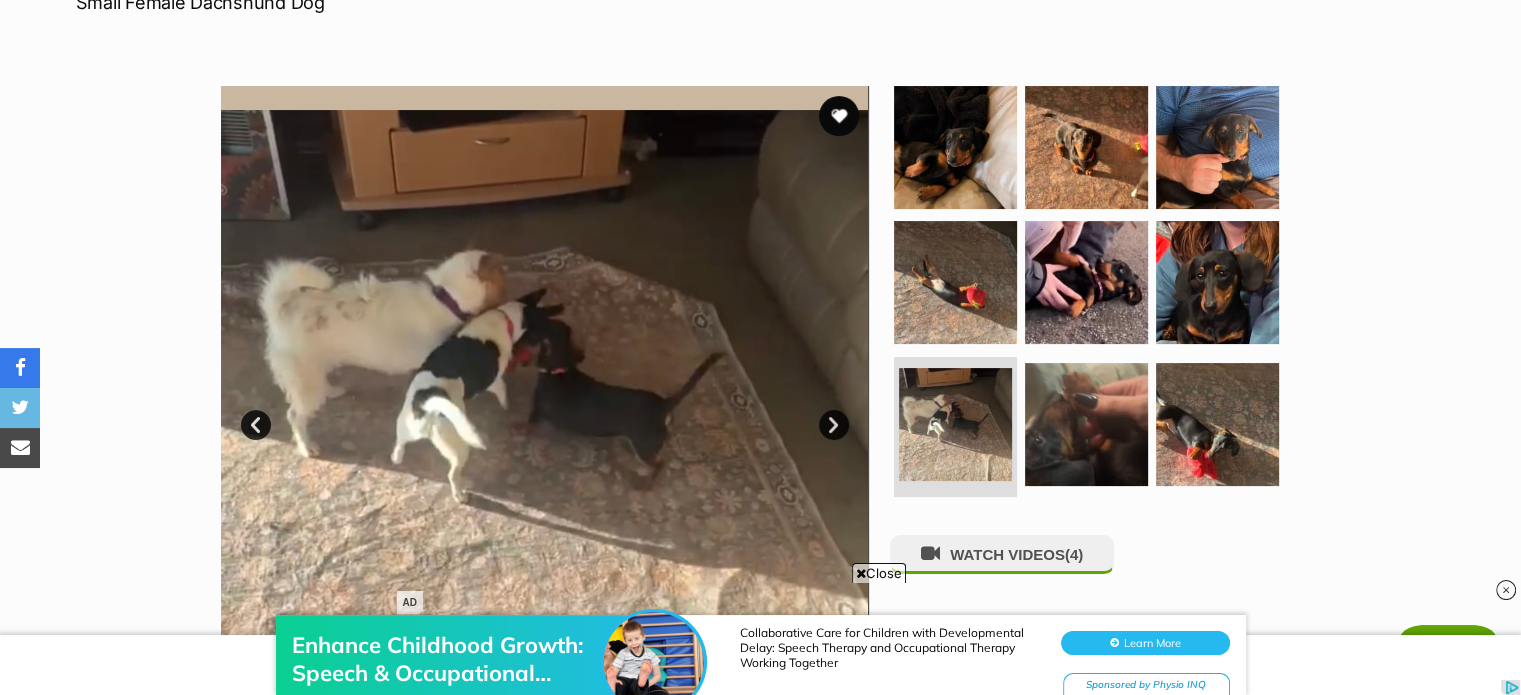 click on "Next" at bounding box center (834, 425) 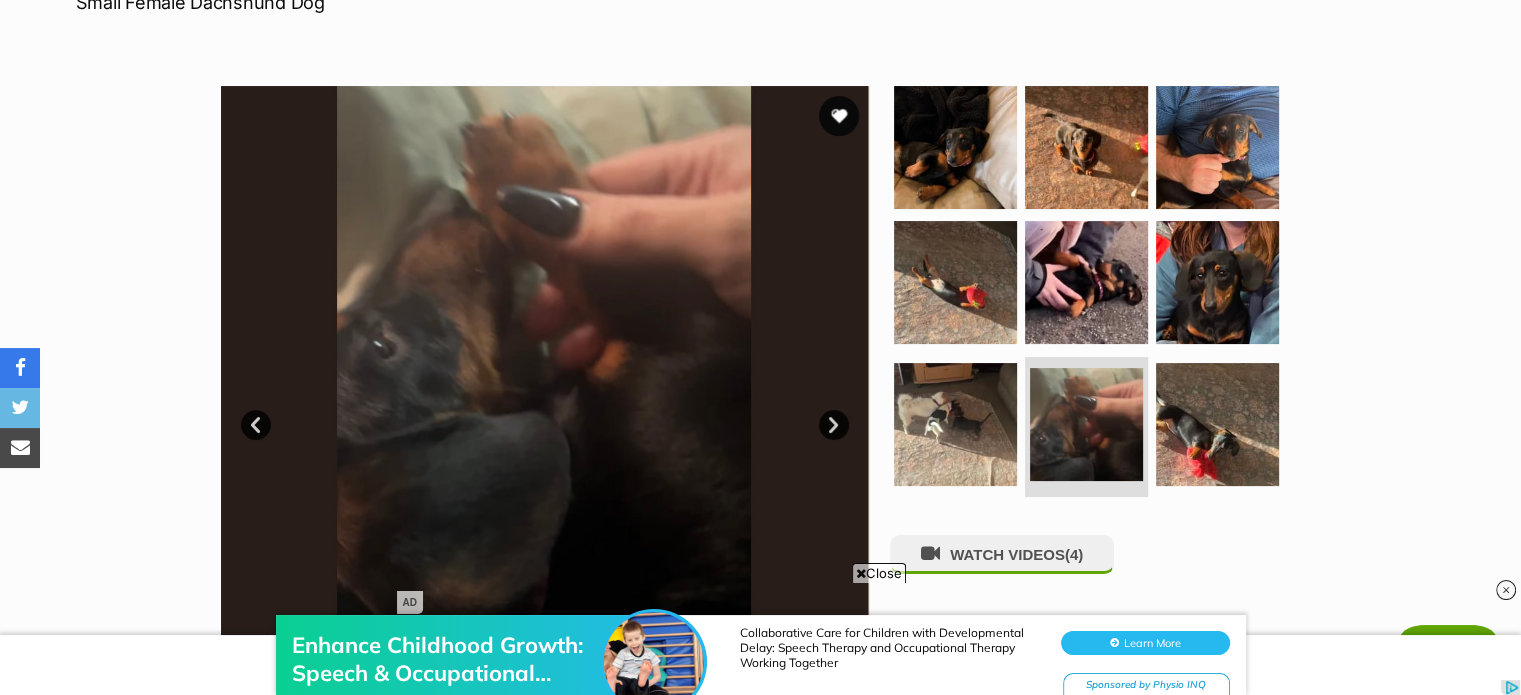 click on "Next" at bounding box center [834, 425] 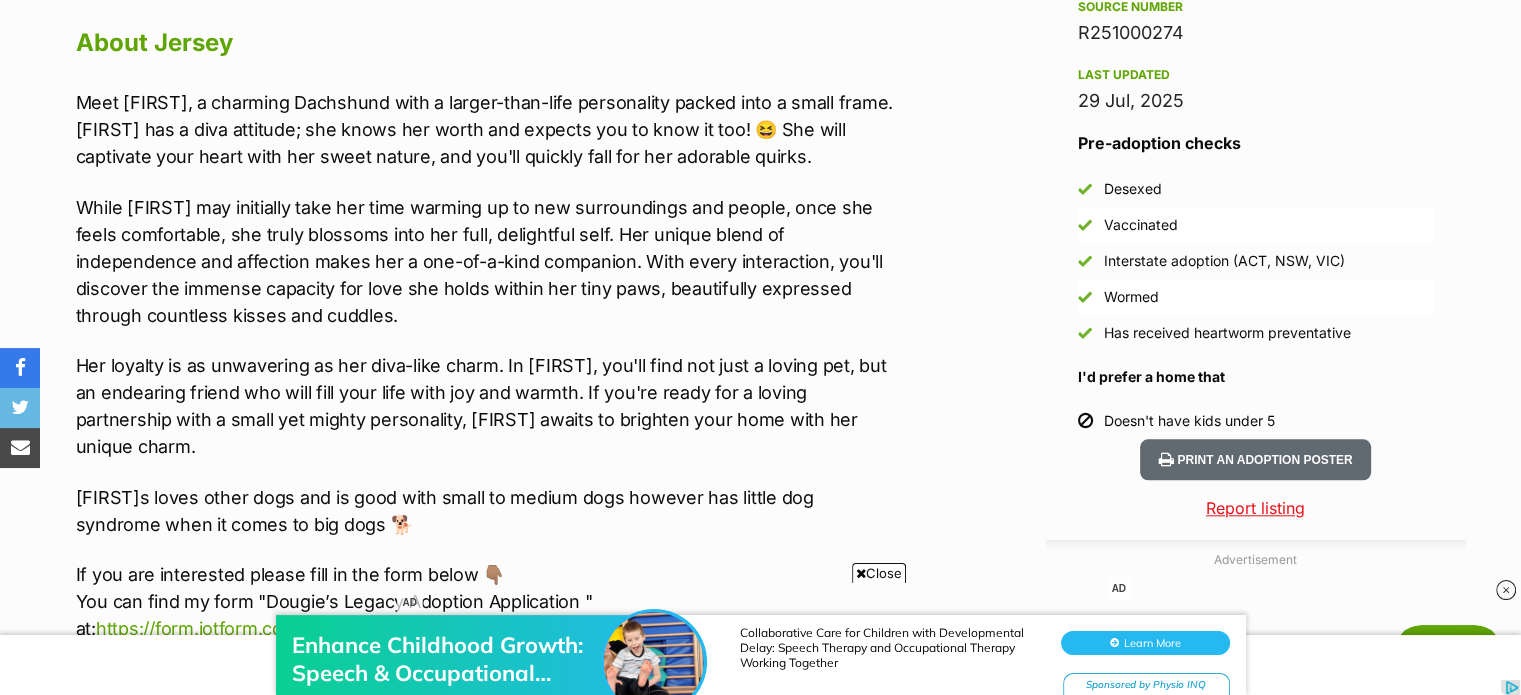 scroll, scrollTop: 1772, scrollLeft: 0, axis: vertical 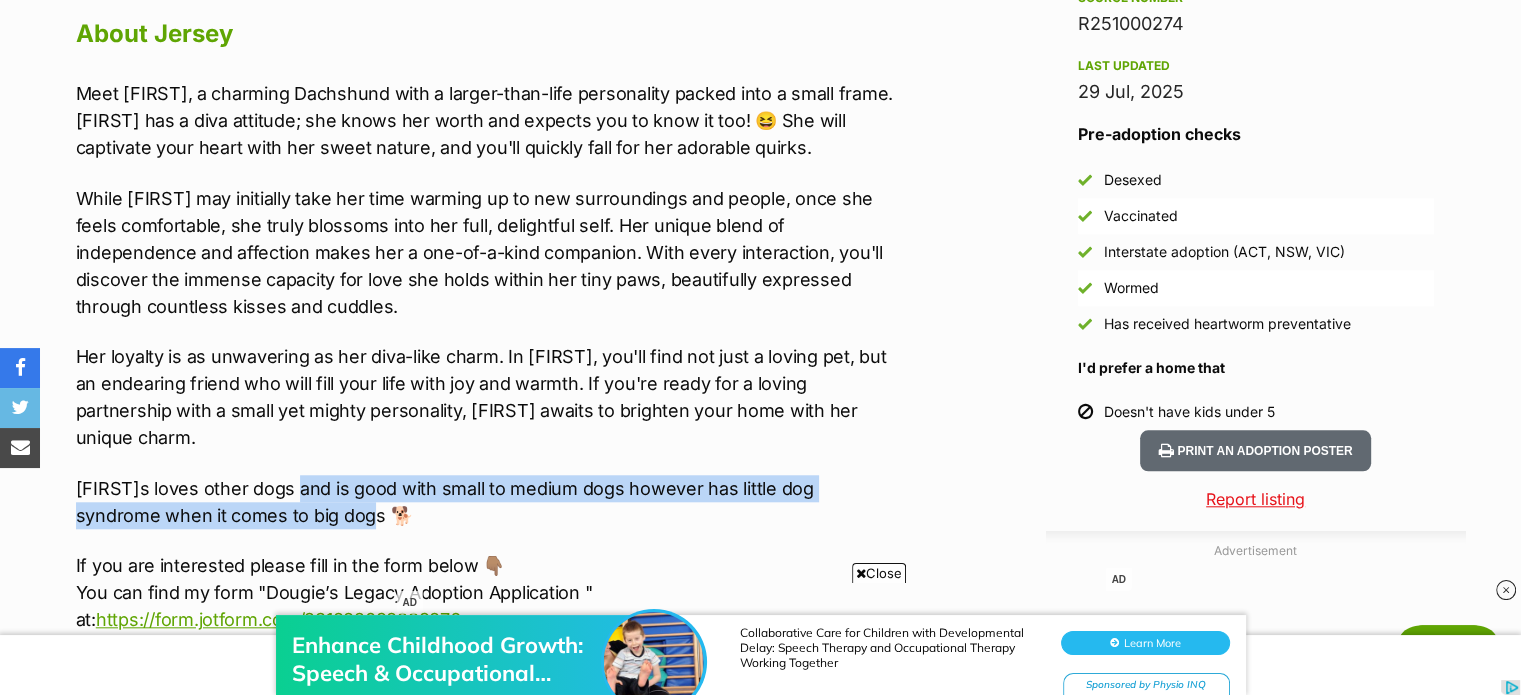 drag, startPoint x: 289, startPoint y: 487, endPoint x: 296, endPoint y: 441, distance: 46.52956 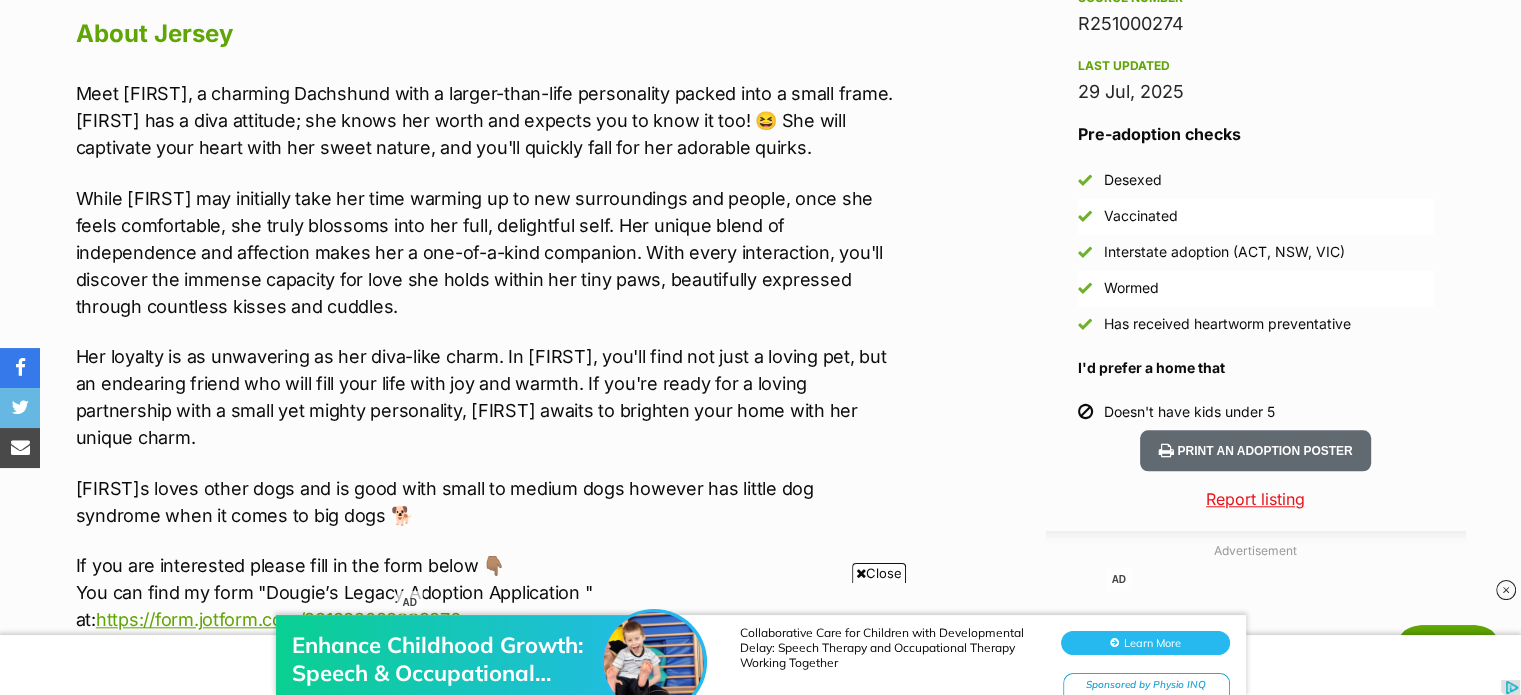 click on "[FIRST]s loves other dogs and is good with small to medium dogs however has little dog syndrome when it comes to big dogs 🐕" at bounding box center [489, 502] 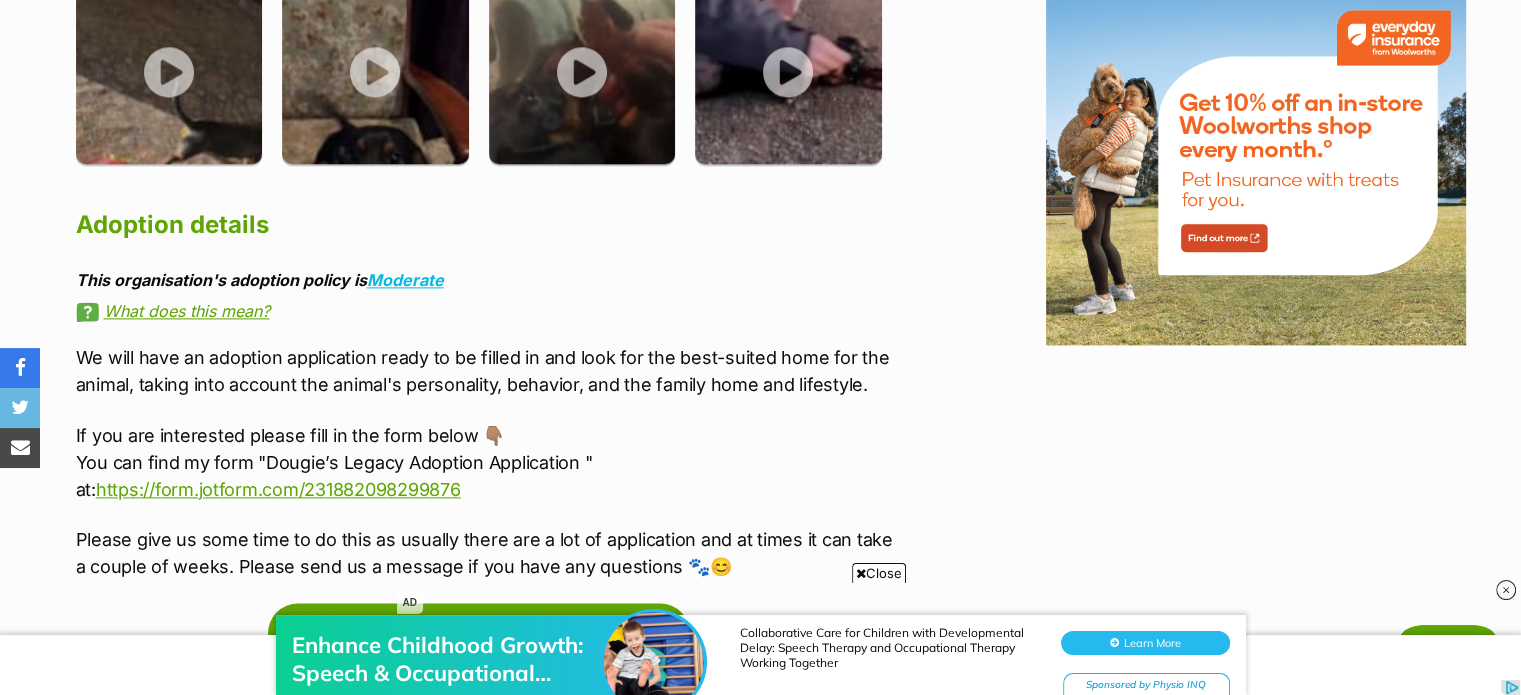 scroll, scrollTop: 2691, scrollLeft: 0, axis: vertical 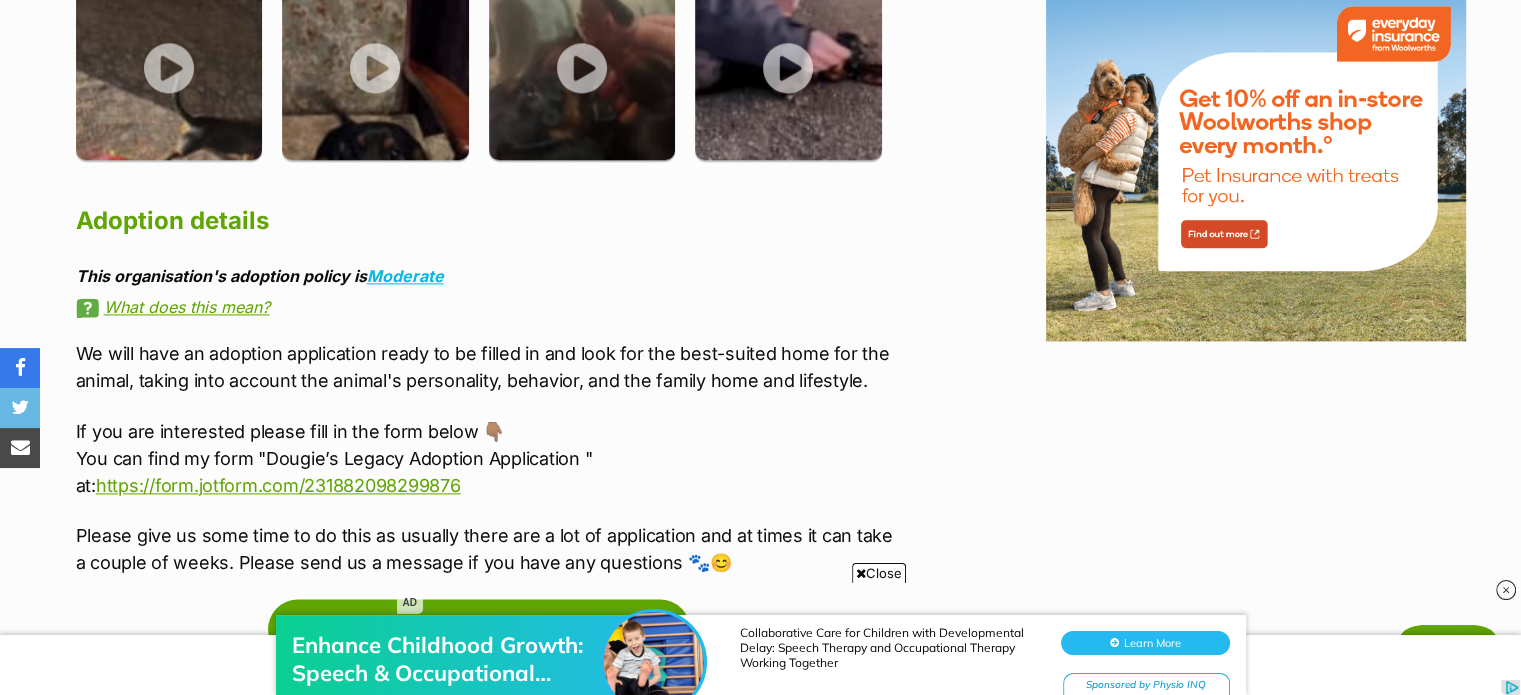 click on "Adoption details" at bounding box center (489, 221) 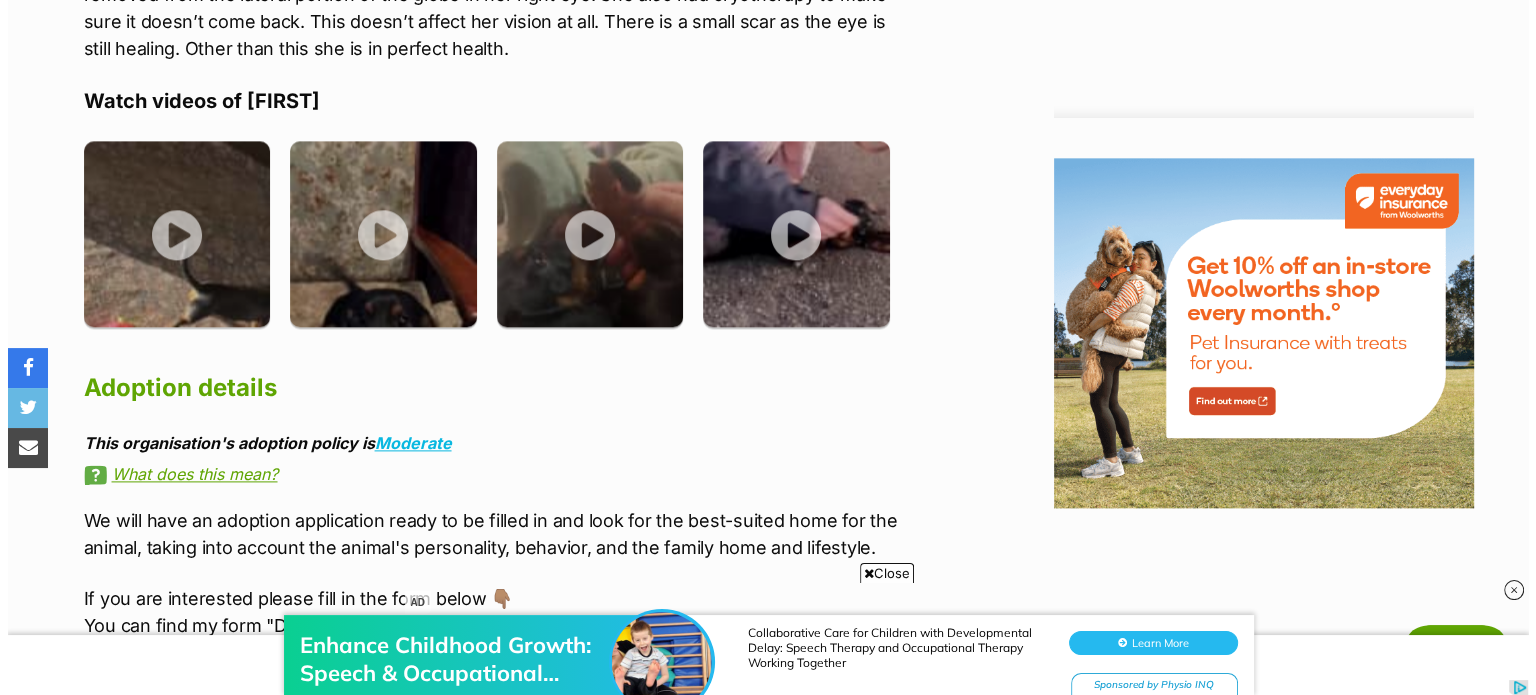 scroll, scrollTop: 2453, scrollLeft: 0, axis: vertical 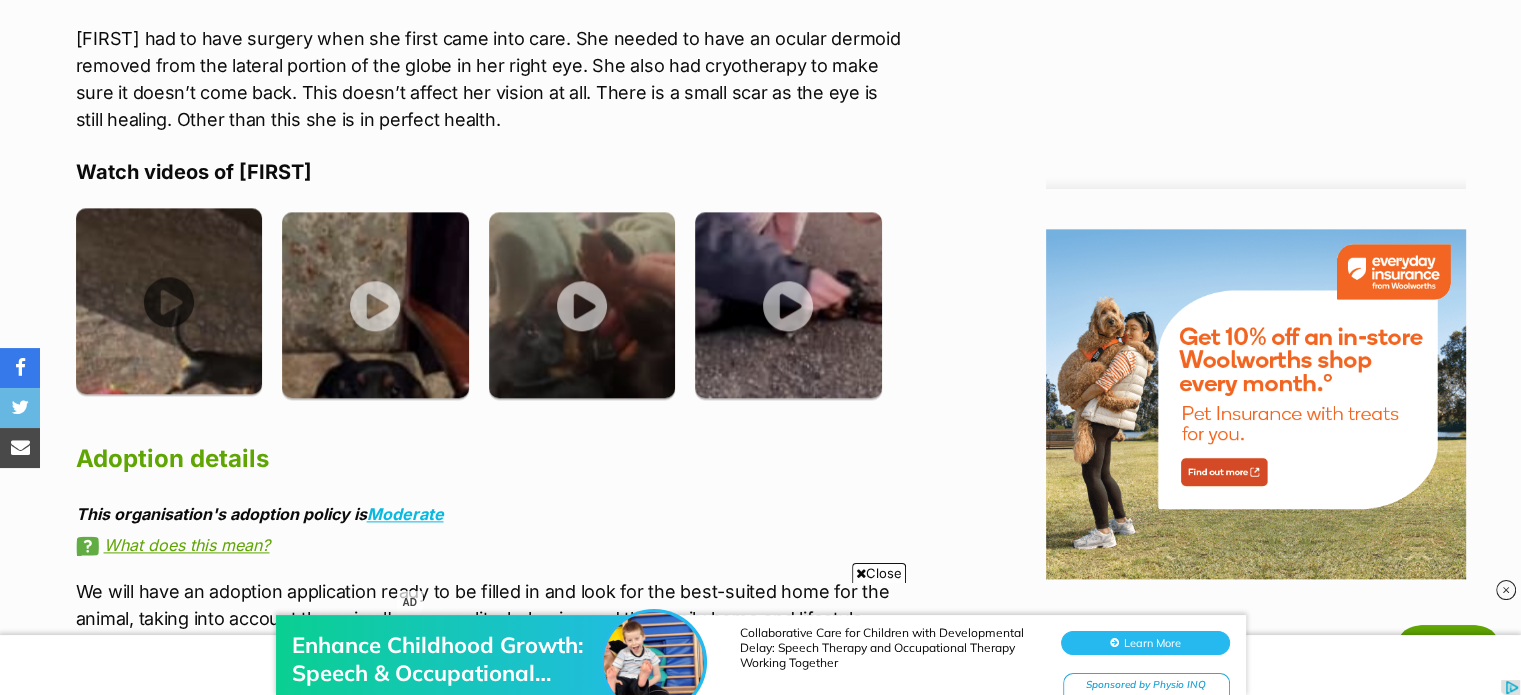 click at bounding box center (169, 301) 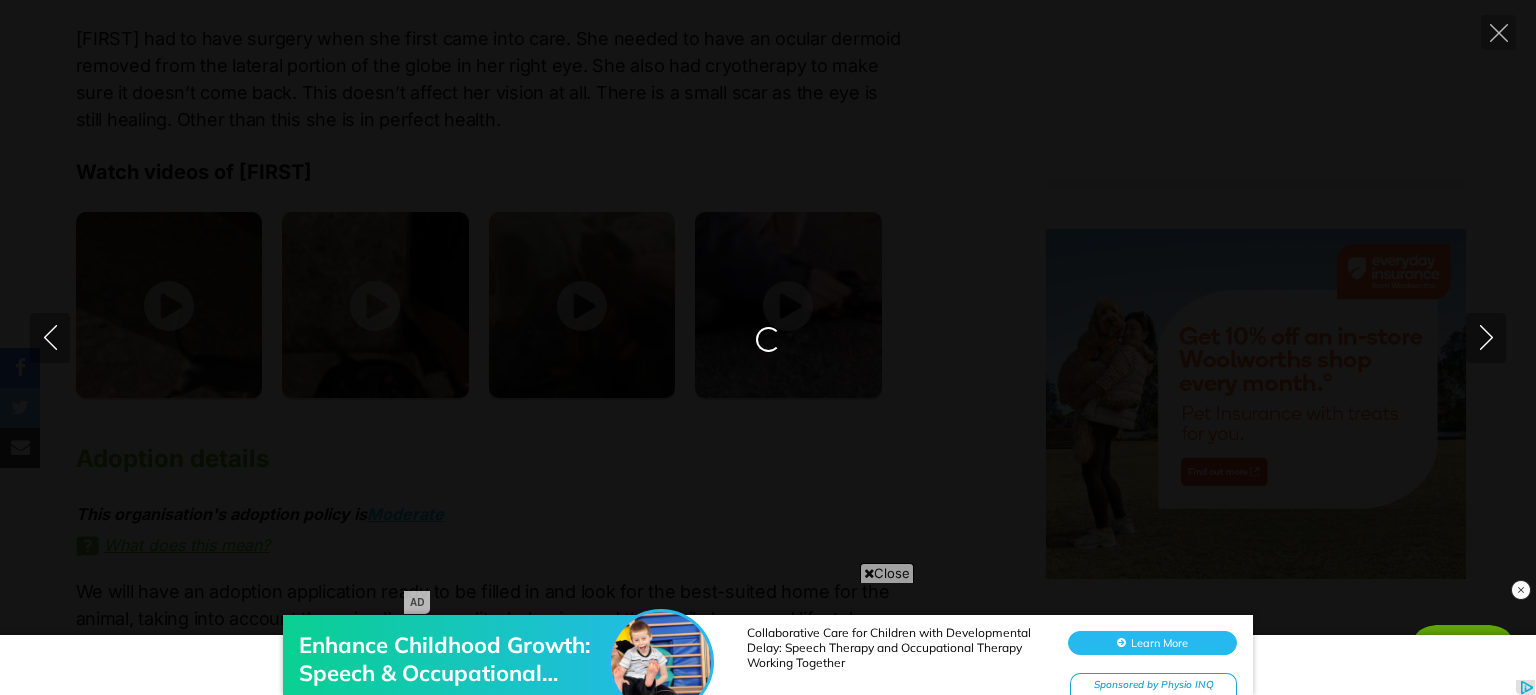click on "Enhance Childhood Growth: Speech & Occupational Therapy Together
Collaborative Care for Children with Developmental Delay: Speech Therapy and Occupational Therapy Working Together
Learn More
Sponsored by Physio INQ" at bounding box center (768, 635) 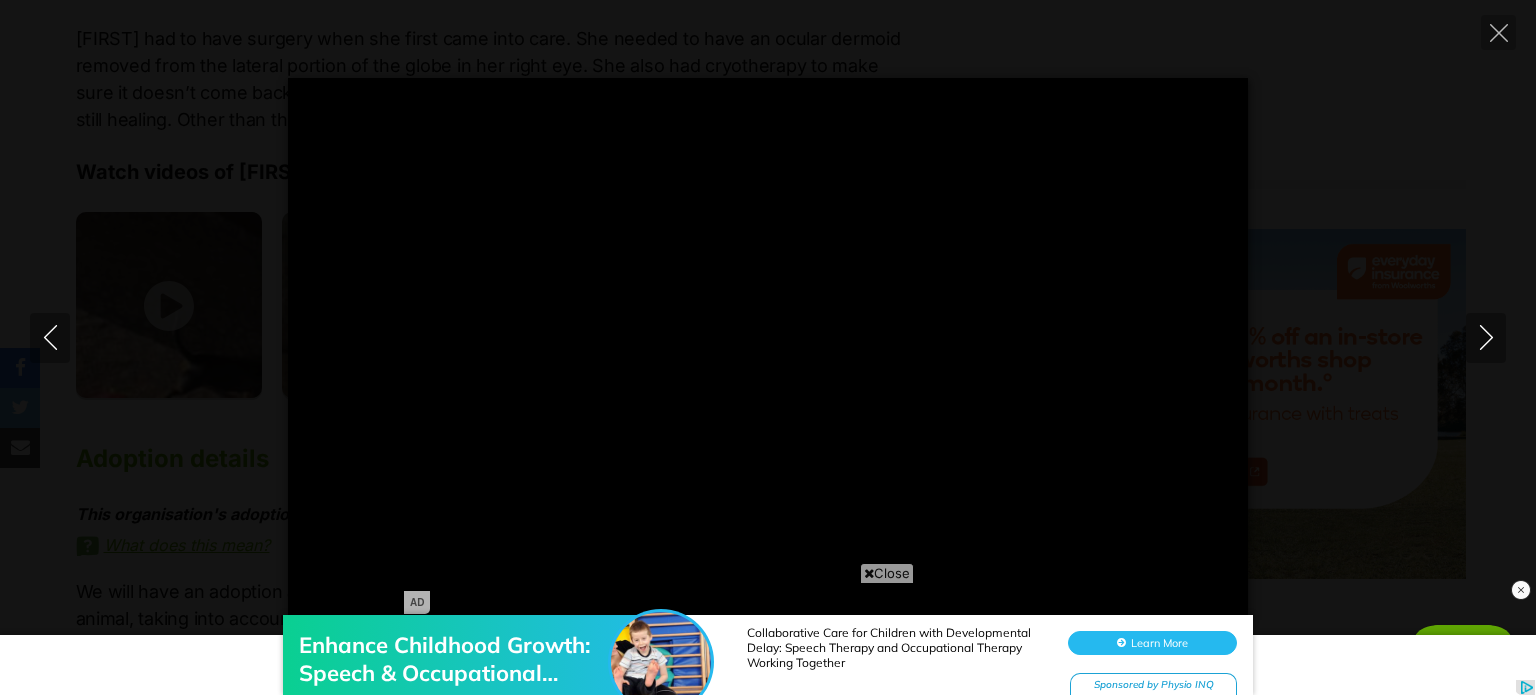 click on "Close" at bounding box center [887, 573] 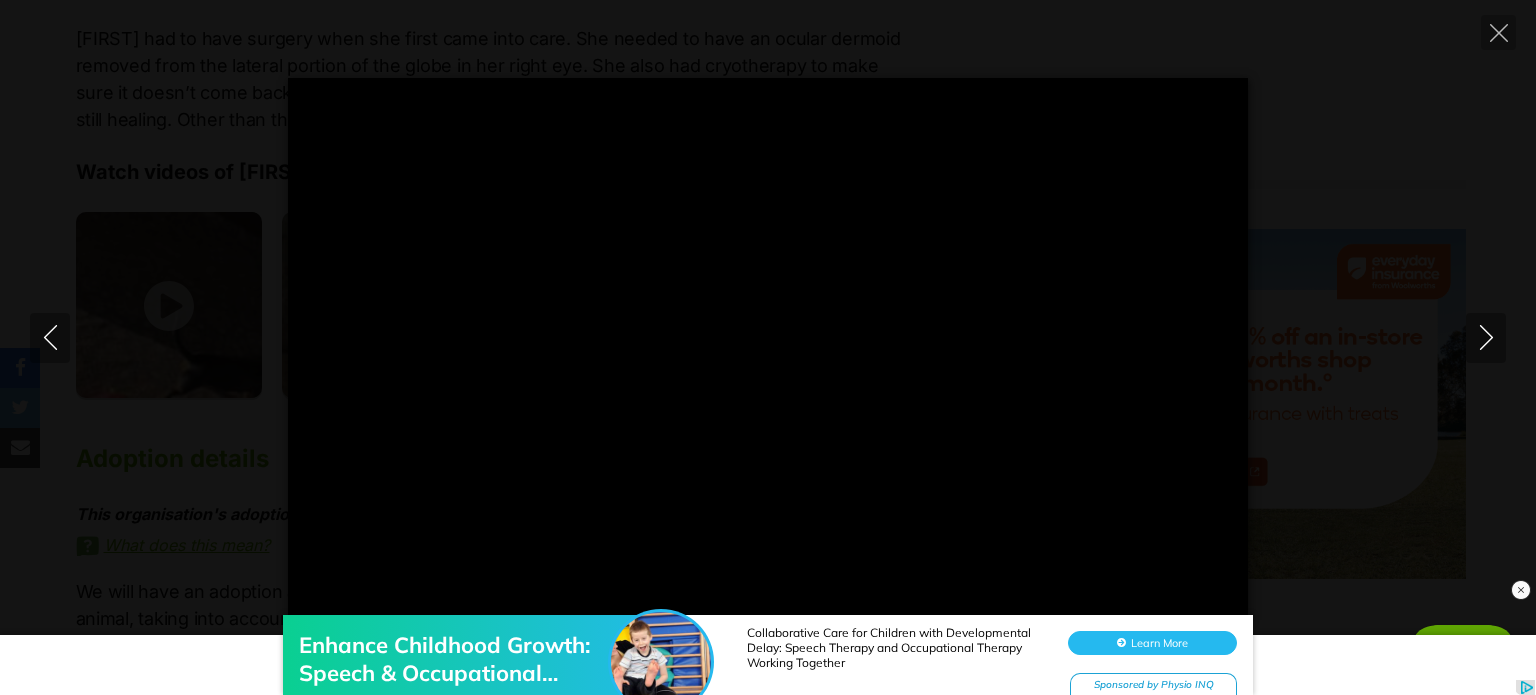 type on "100" 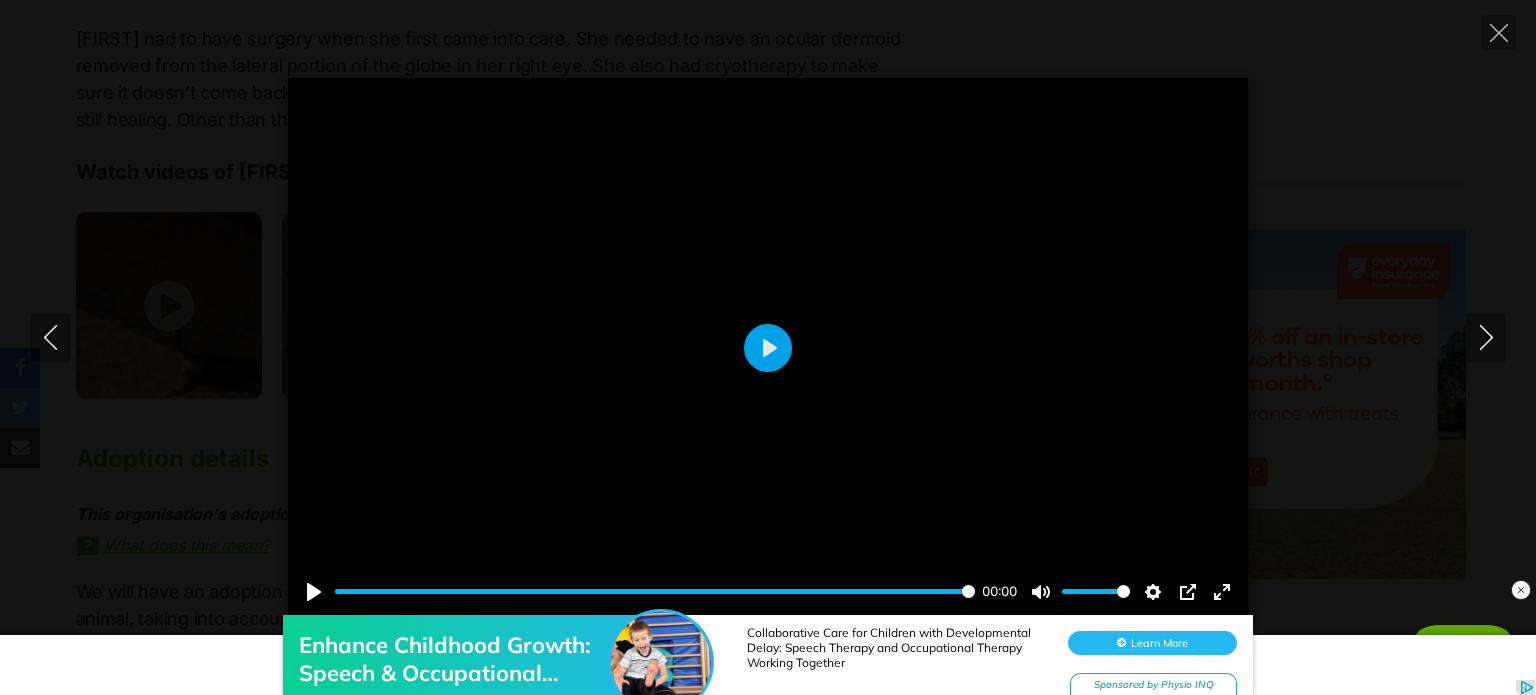 click on "Pause Play % buffered 00:00 00:00 Unmute Mute Disable captions Enable captions Settings Captions Disabled Quality undefined Speed Normal Captions Go back to previous menu Quality Go back to previous menu Speed Go back to previous menu 0.5× 0.75× Normal 1.25× 1.5× 1.75× 2× 4× PIP Exit fullscreen Enter fullscreen Play" at bounding box center (768, 348) 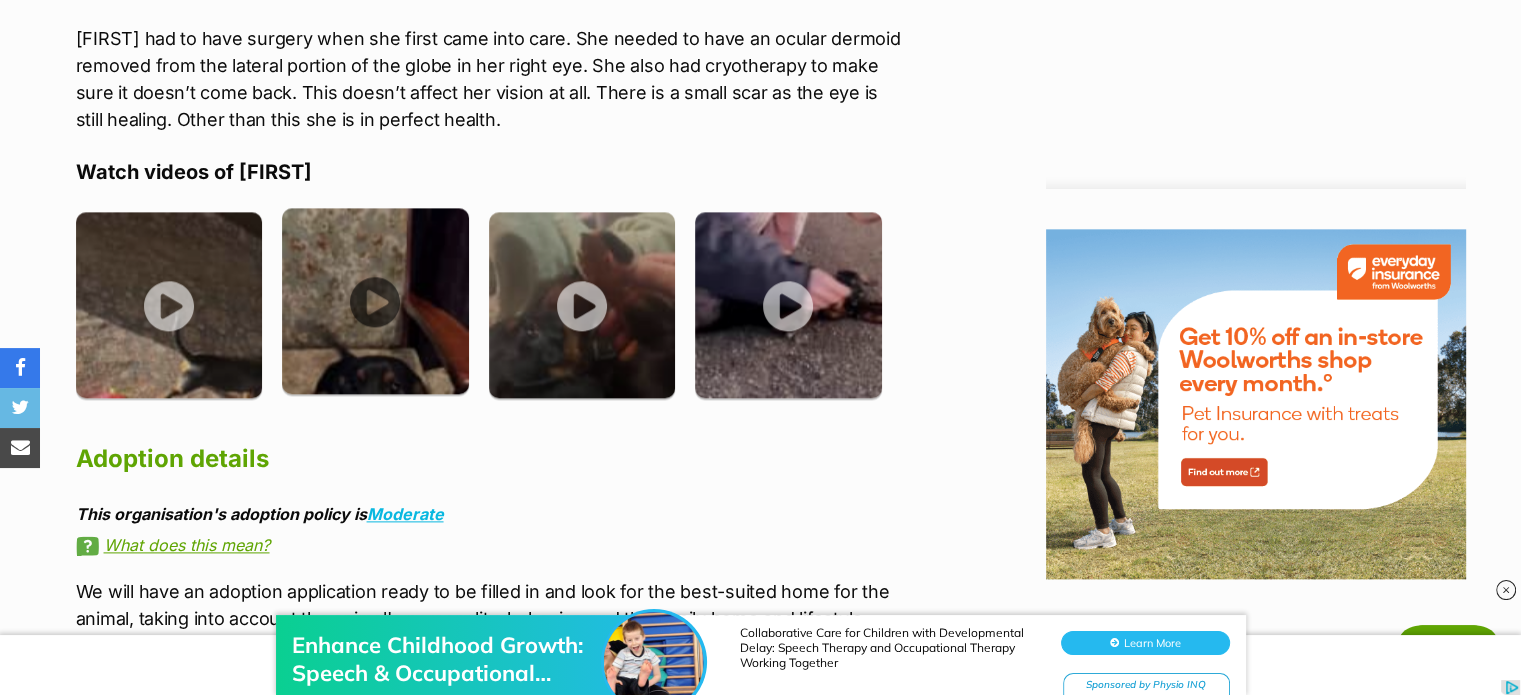 click at bounding box center (375, 301) 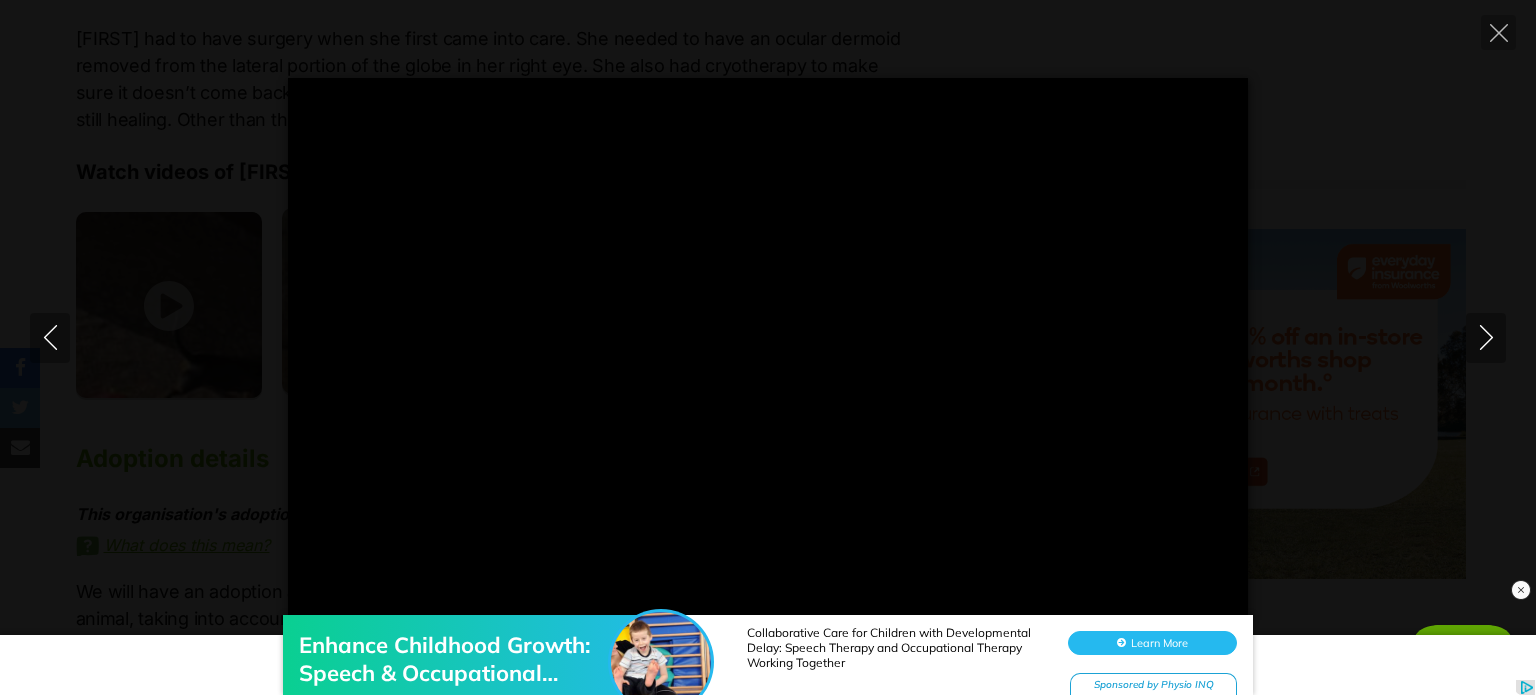 type on "100" 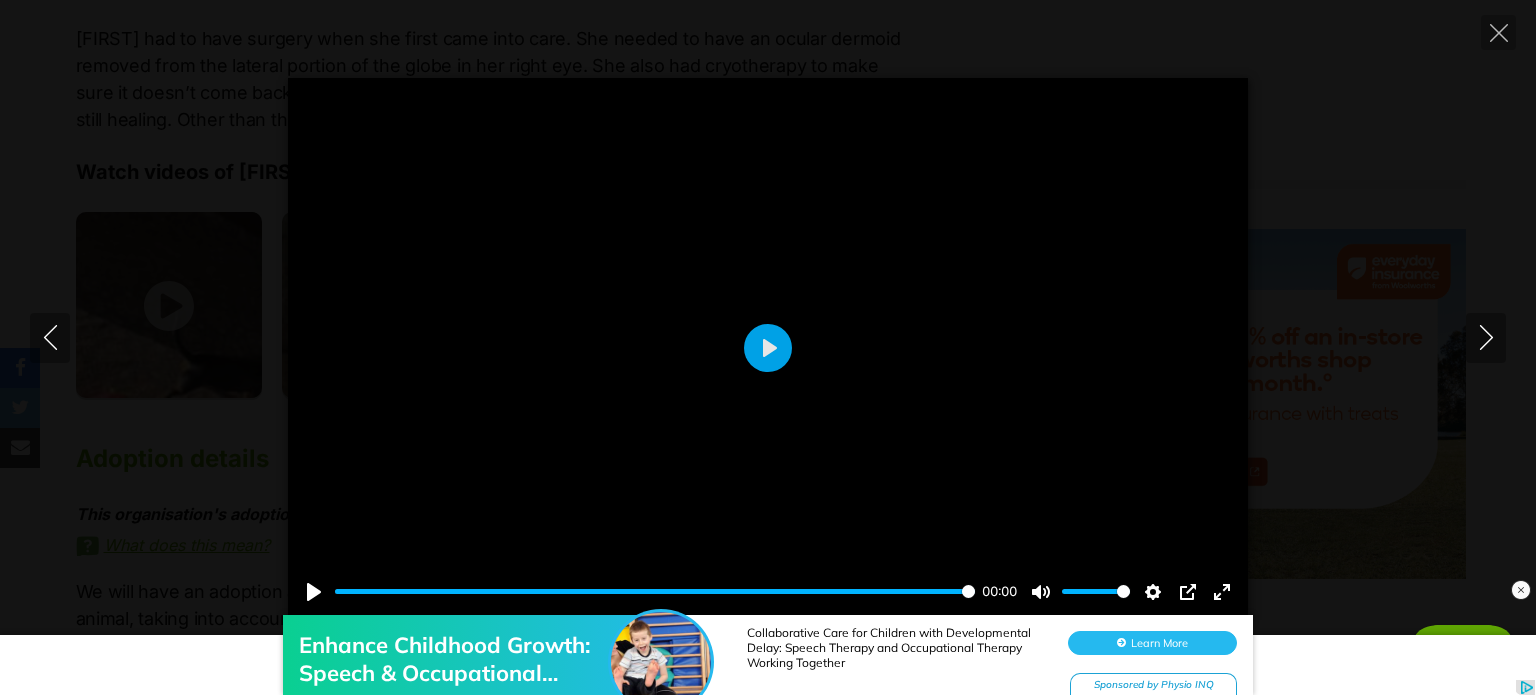 click on "Pause Play % buffered 00:00 00:00 Unmute Mute Disable captions Enable captions Settings Captions Disabled Quality undefined Speed Normal Captions Go back to previous menu Quality Go back to previous menu Speed Go back to previous menu 0.5× 0.75× Normal 1.25× 1.5× 1.75× 2× 4× PIP Exit fullscreen Enter fullscreen Play" at bounding box center [768, 348] 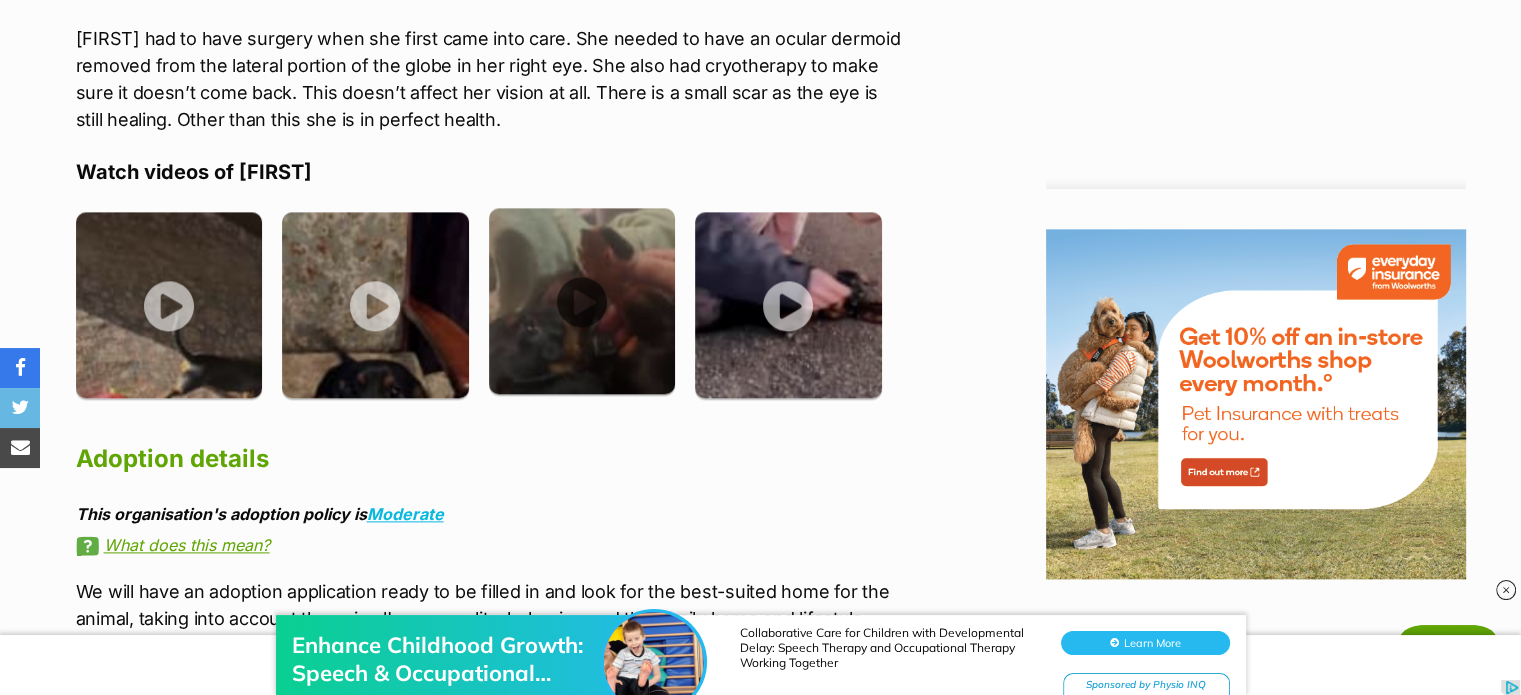 click at bounding box center [582, 301] 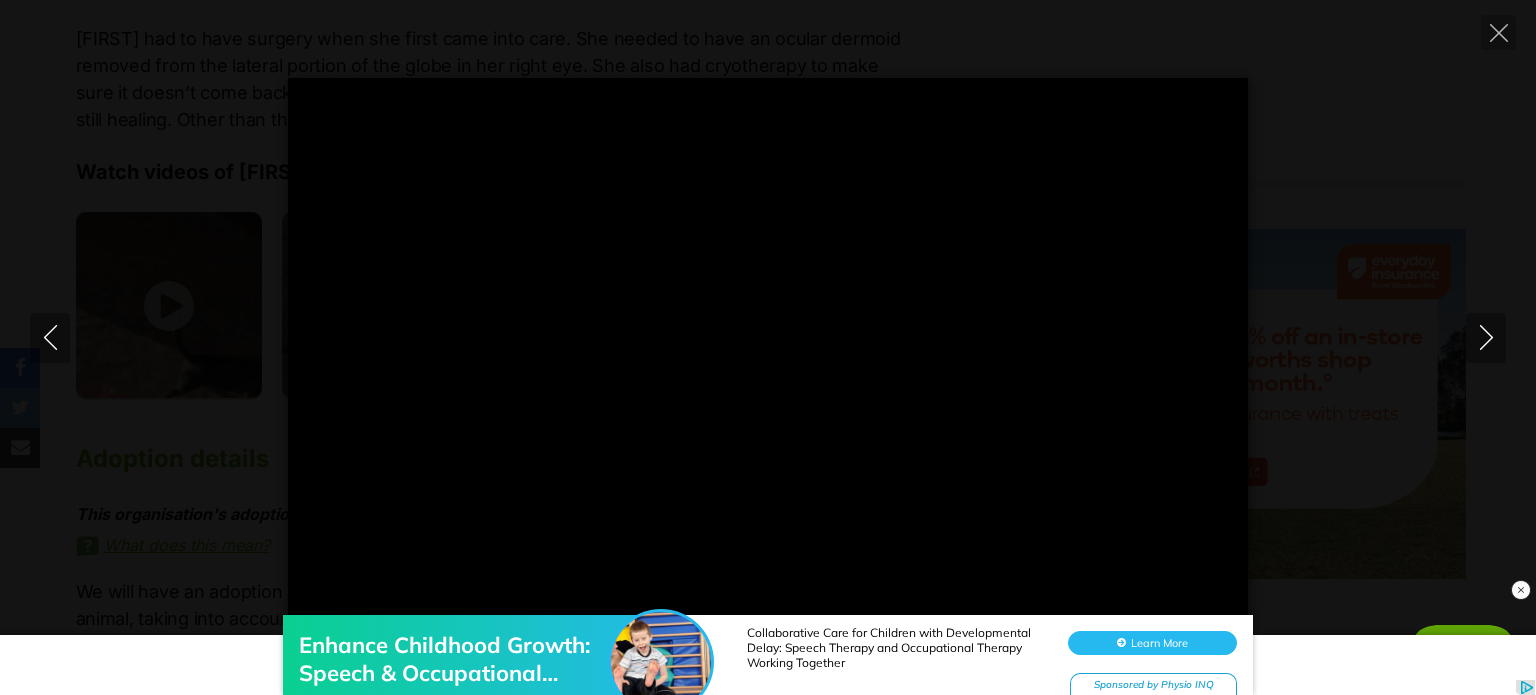 type on "100" 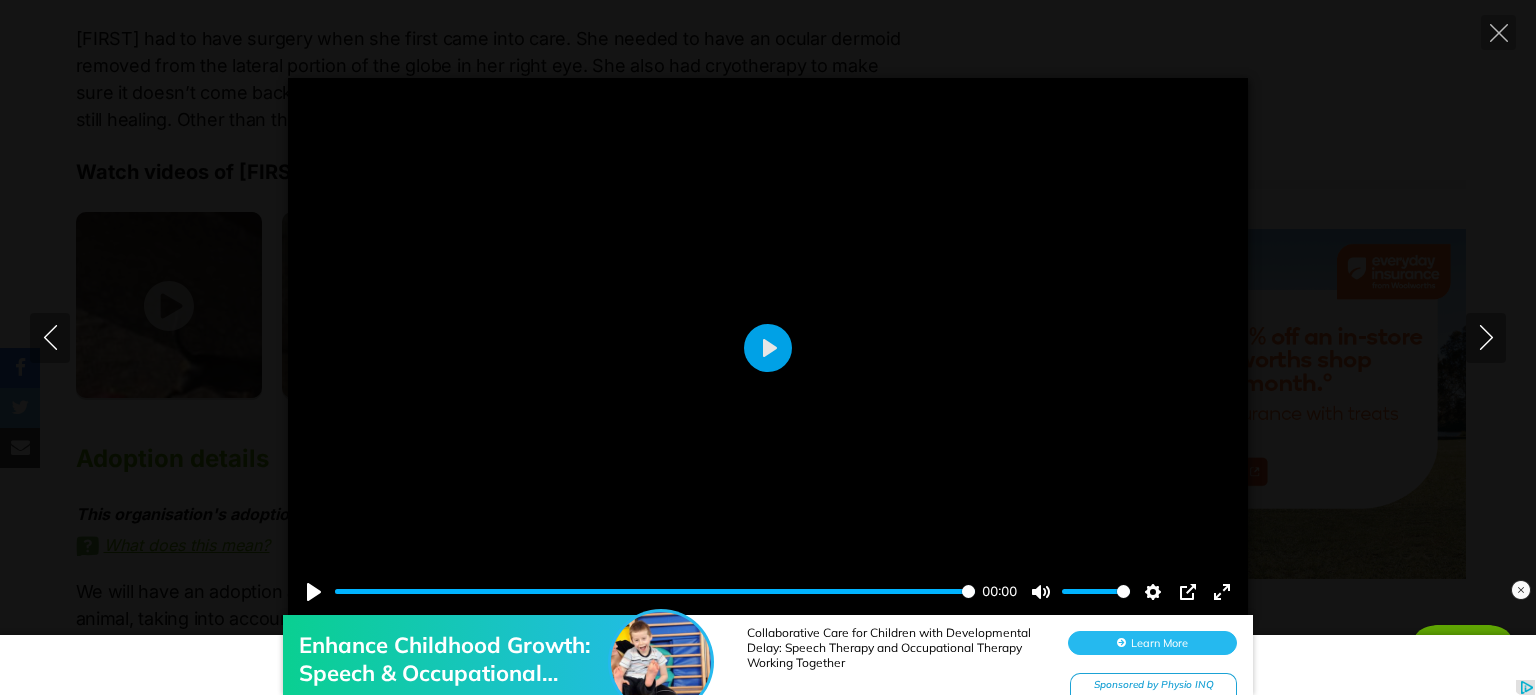 click on "Pause Play % buffered 00:00 00:00 Unmute Mute Disable captions Enable captions Settings Captions Disabled Quality undefined Speed Normal Captions Go back to previous menu Quality Go back to previous menu Speed Go back to previous menu 0.5× 0.75× Normal 1.25× 1.5× 1.75× 2× 4× PIP Exit fullscreen Enter fullscreen Play" at bounding box center (768, 348) 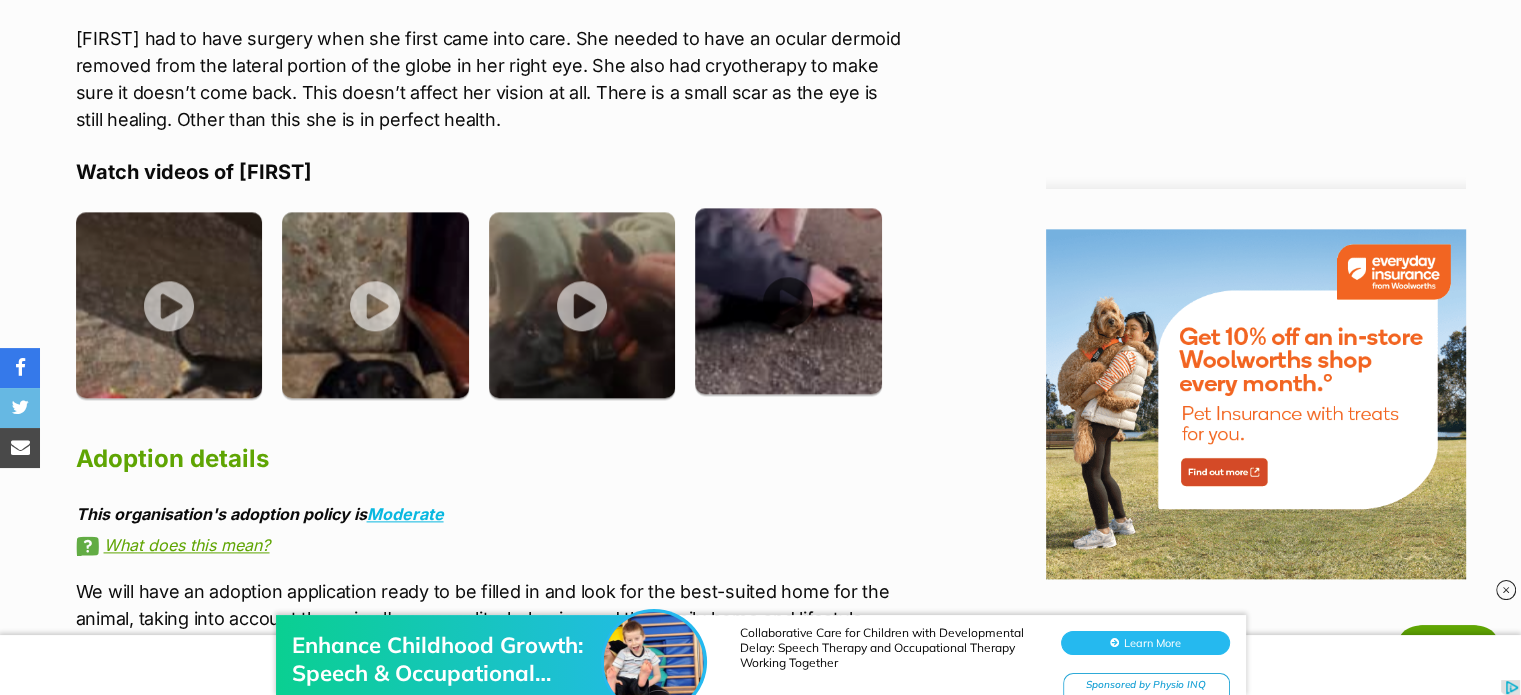 click at bounding box center [788, 301] 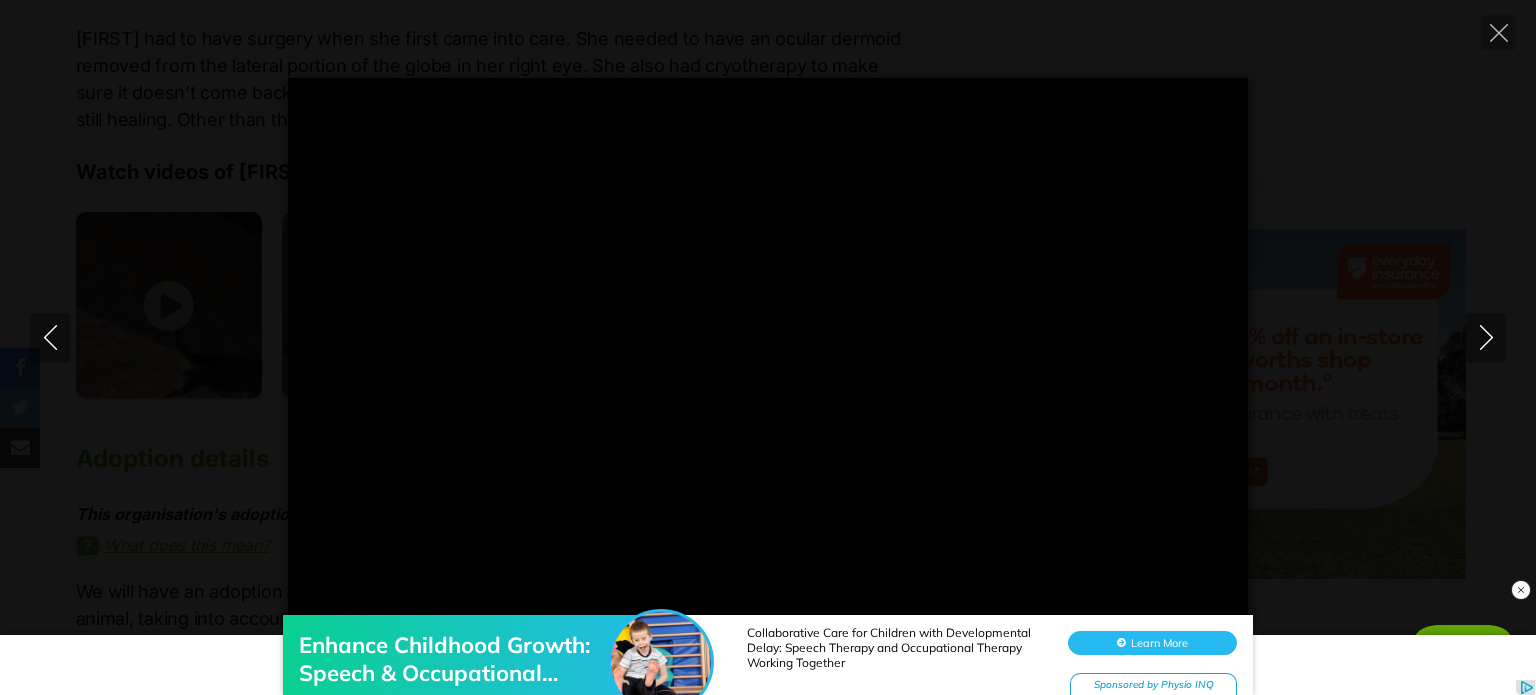 type on "100" 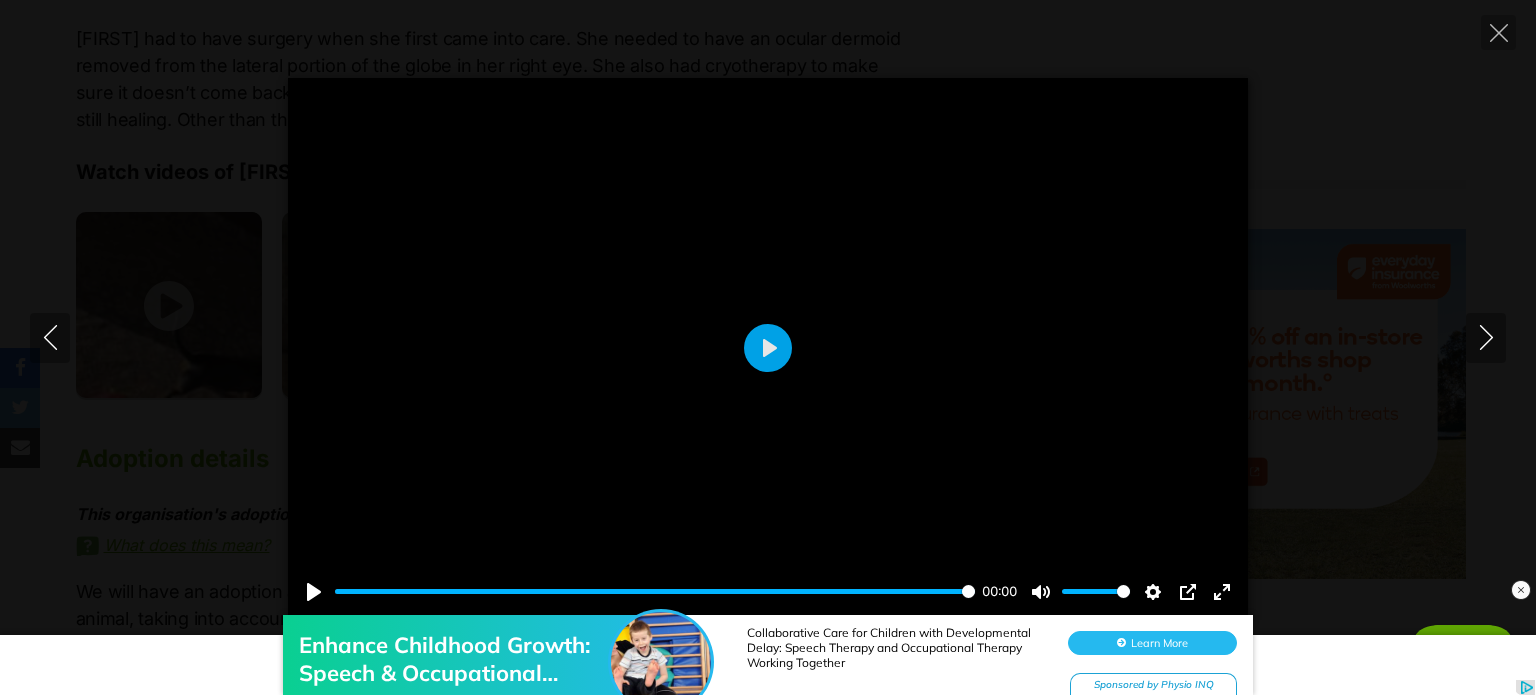 click on "Pause Play % buffered 00:00 00:00 Unmute Mute Disable captions Enable captions Settings Captions Disabled Quality undefined Speed Normal Captions Go back to previous menu Quality Go back to previous menu Speed Go back to previous menu 0.5× 0.75× Normal 1.25× 1.5× 1.75× 2× 4× PIP Exit fullscreen Enter fullscreen Play" at bounding box center (768, 348) 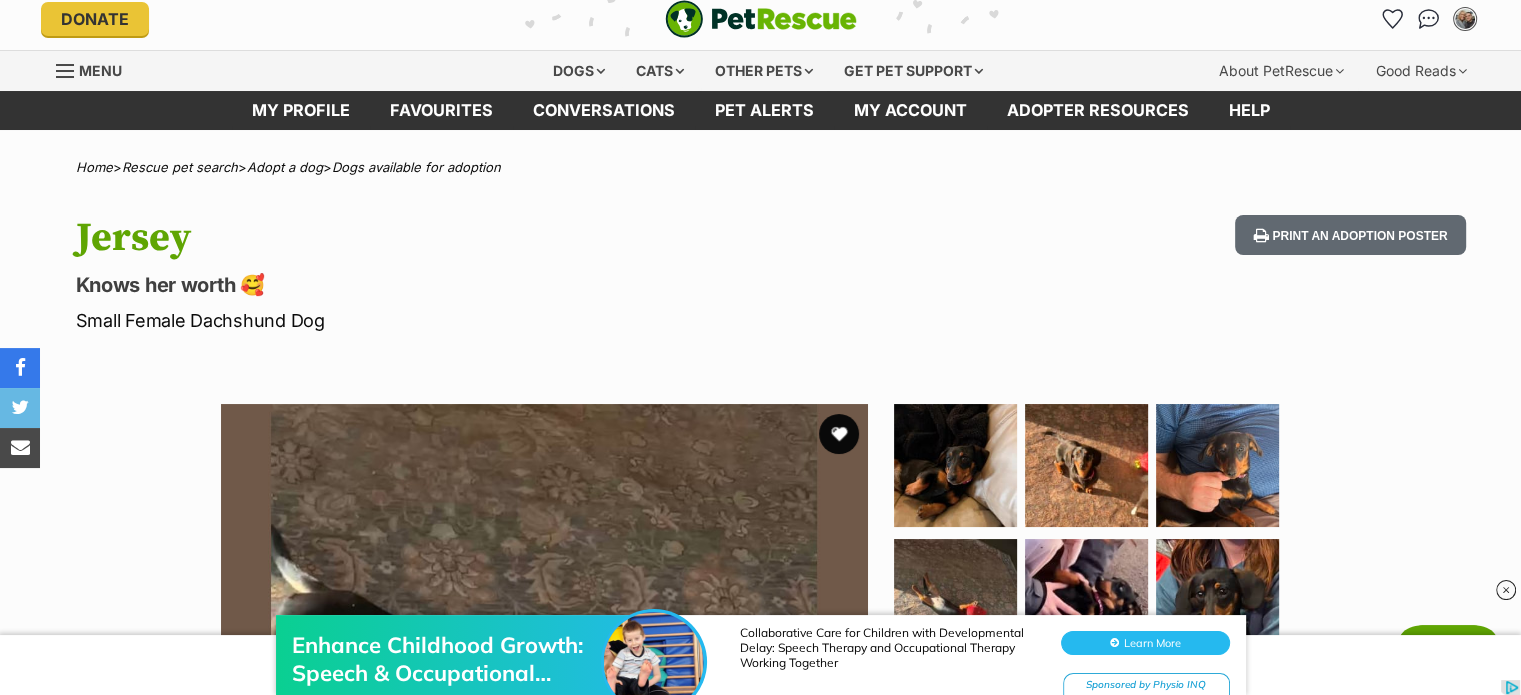 scroll, scrollTop: 0, scrollLeft: 0, axis: both 